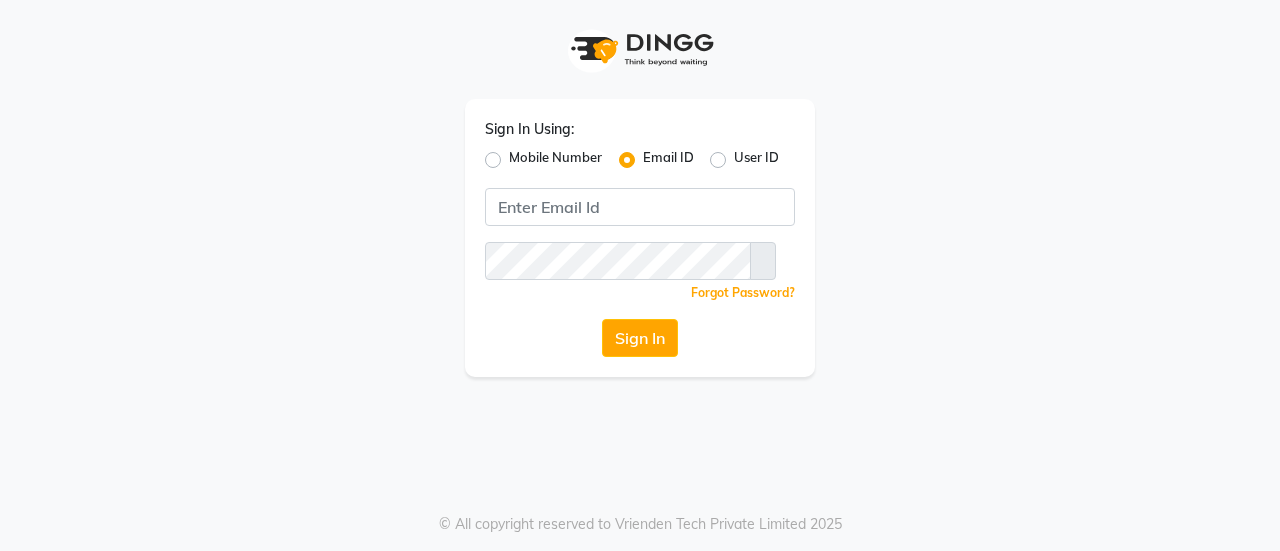 scroll, scrollTop: 0, scrollLeft: 0, axis: both 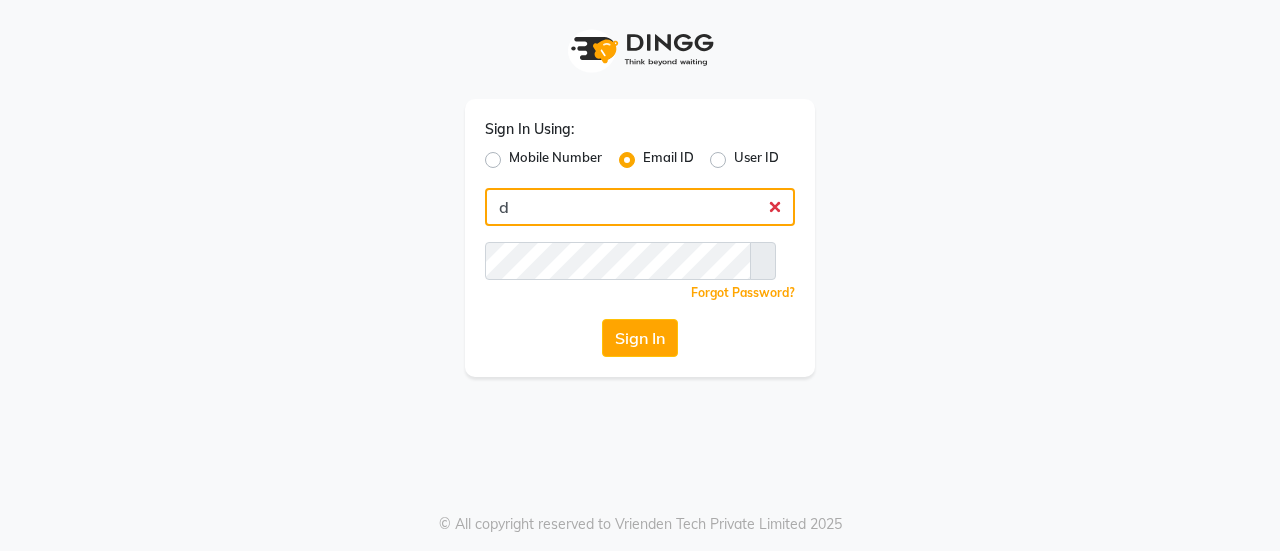 type on "[USERNAME]@[DOMAIN]" 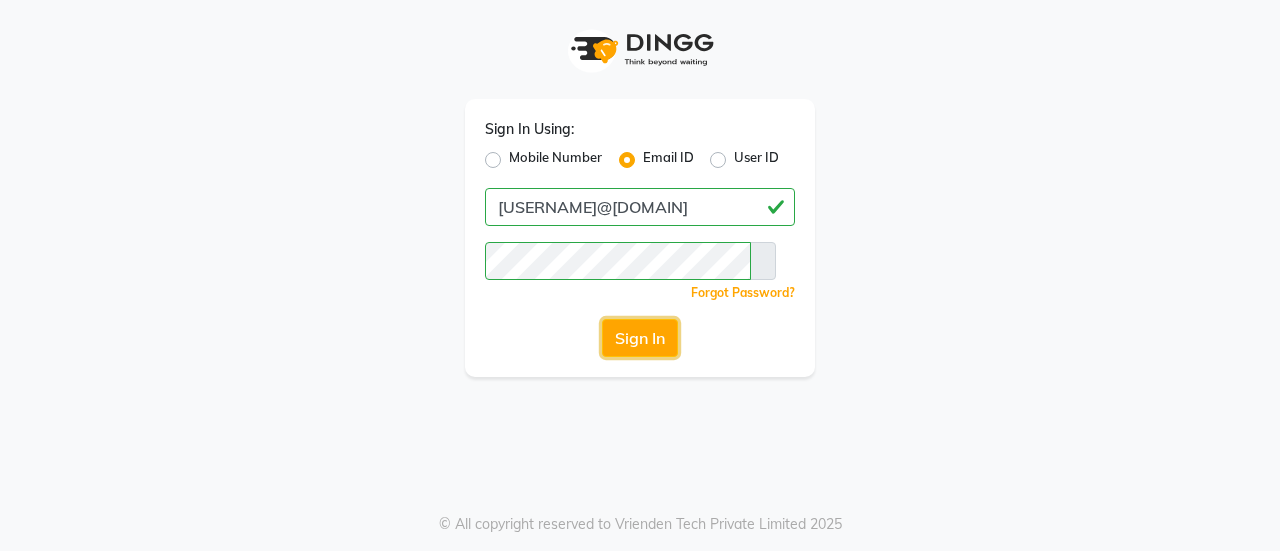 click on "Sign In" at bounding box center (640, 338) 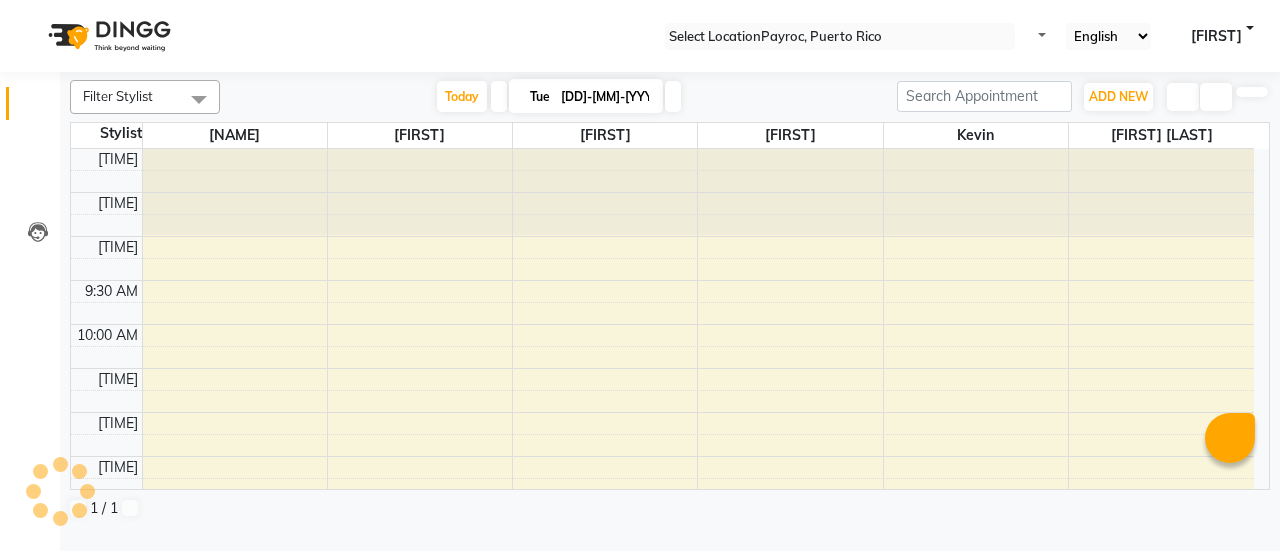 scroll, scrollTop: 0, scrollLeft: 0, axis: both 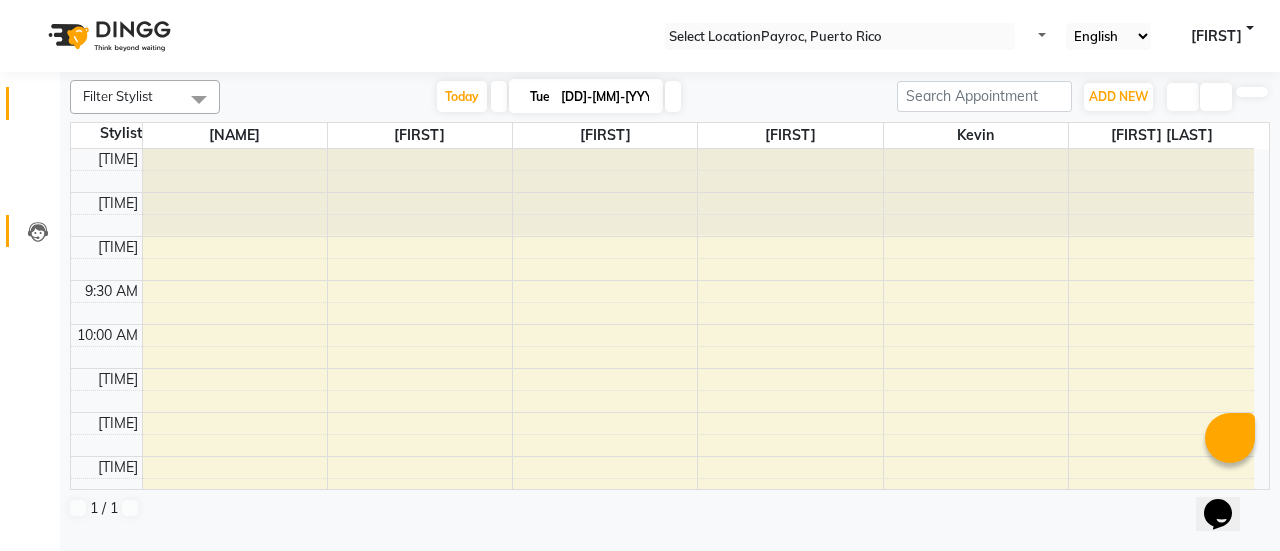 click on "Leads" at bounding box center [30, 231] 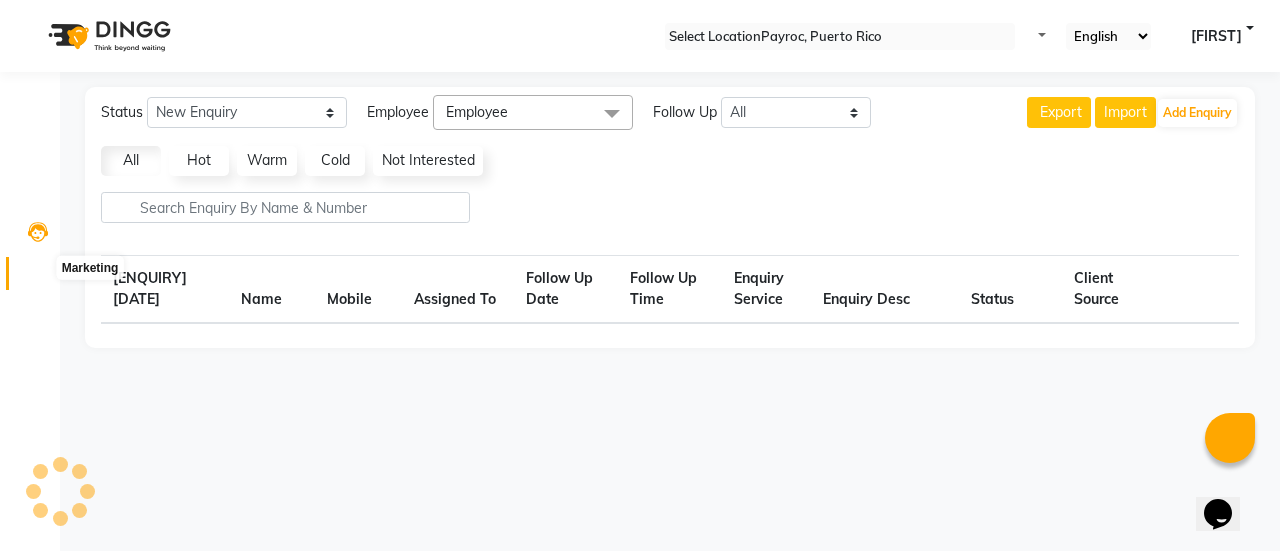 click at bounding box center (38, 278) 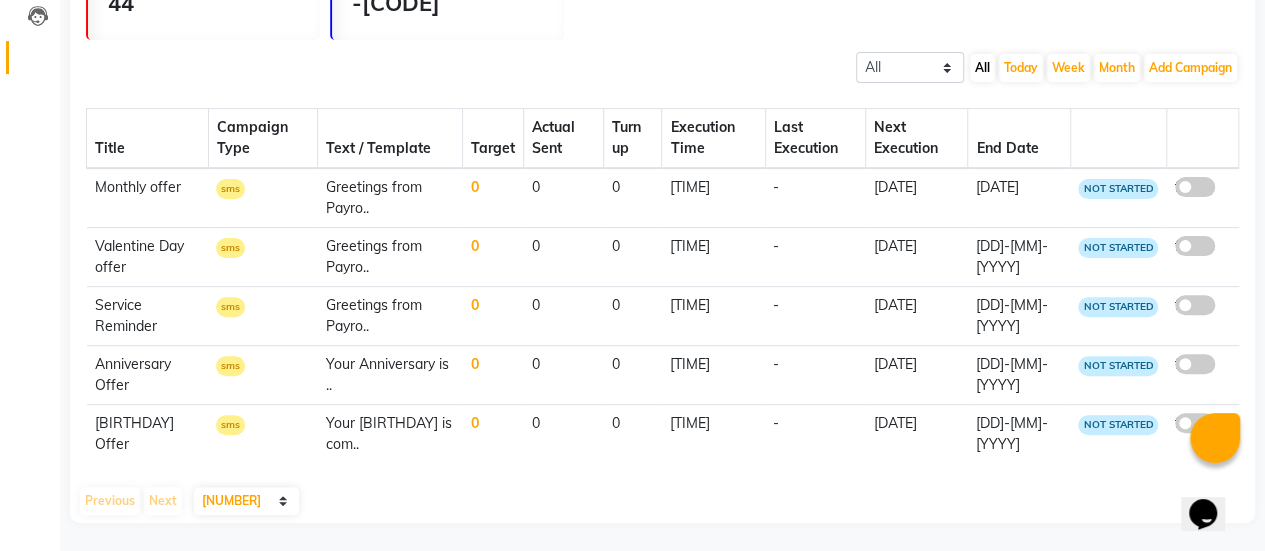 scroll, scrollTop: 0, scrollLeft: 0, axis: both 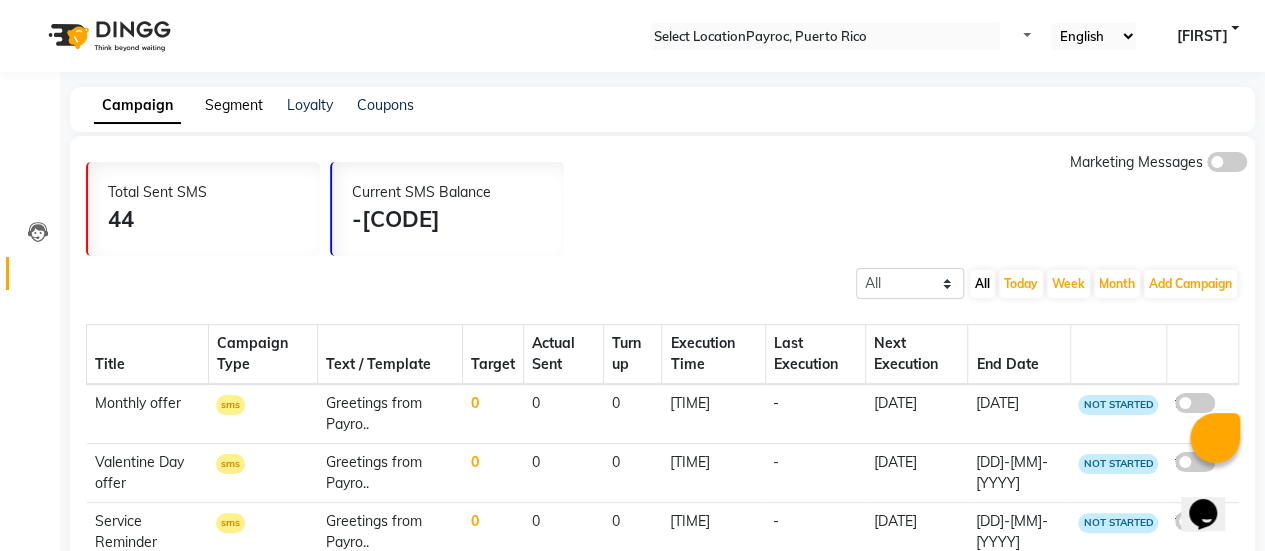 click on "Segment" at bounding box center [234, 105] 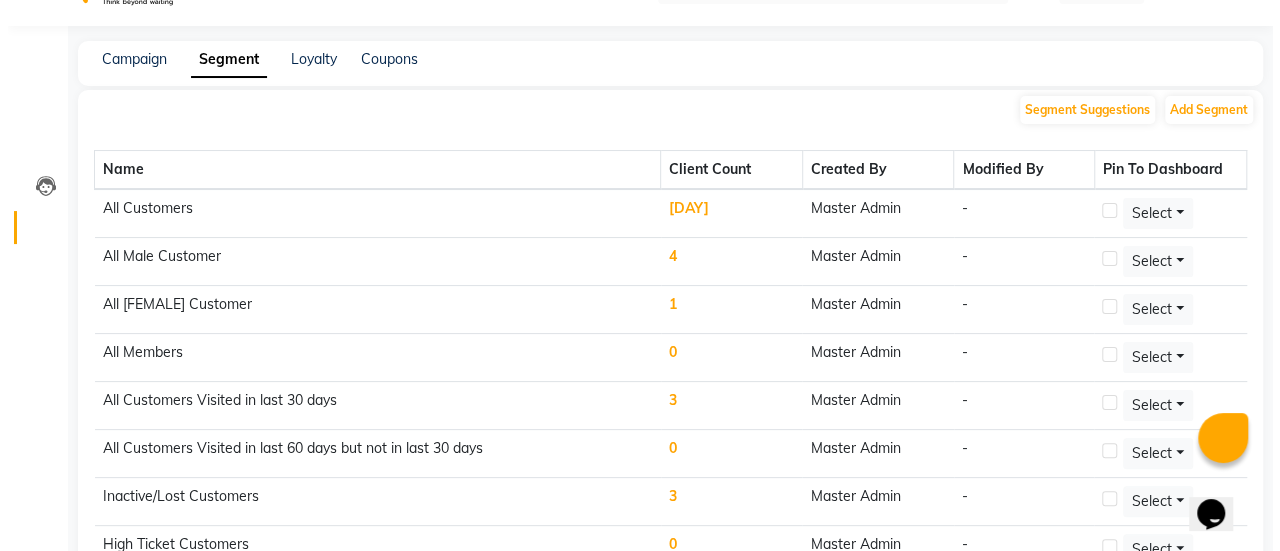 scroll, scrollTop: 48, scrollLeft: 0, axis: vertical 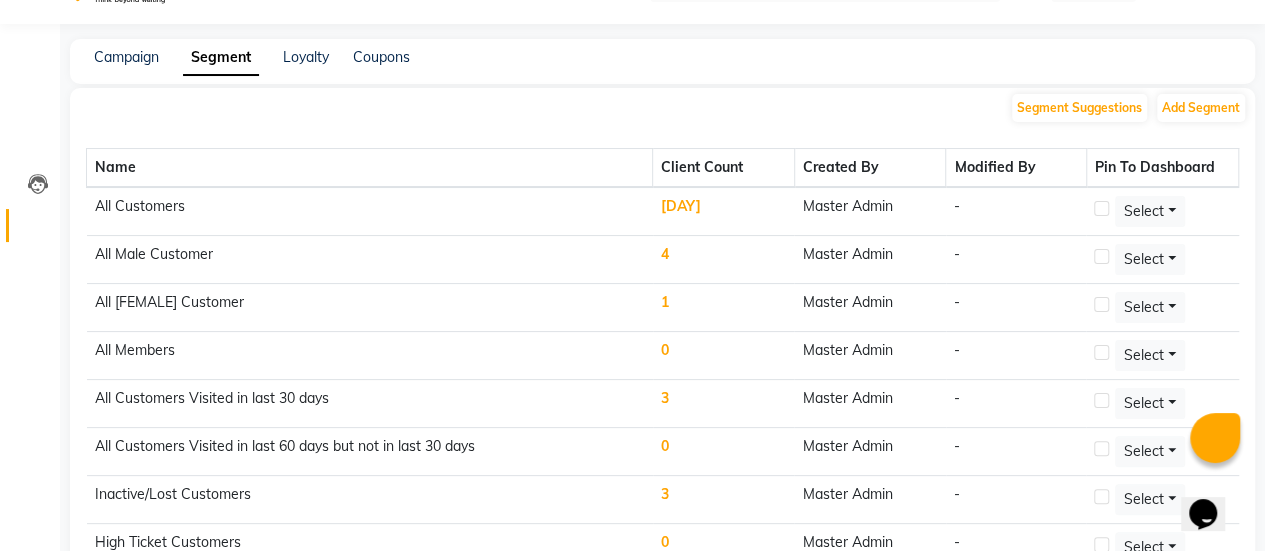 click on "[DAY]" at bounding box center (724, 211) 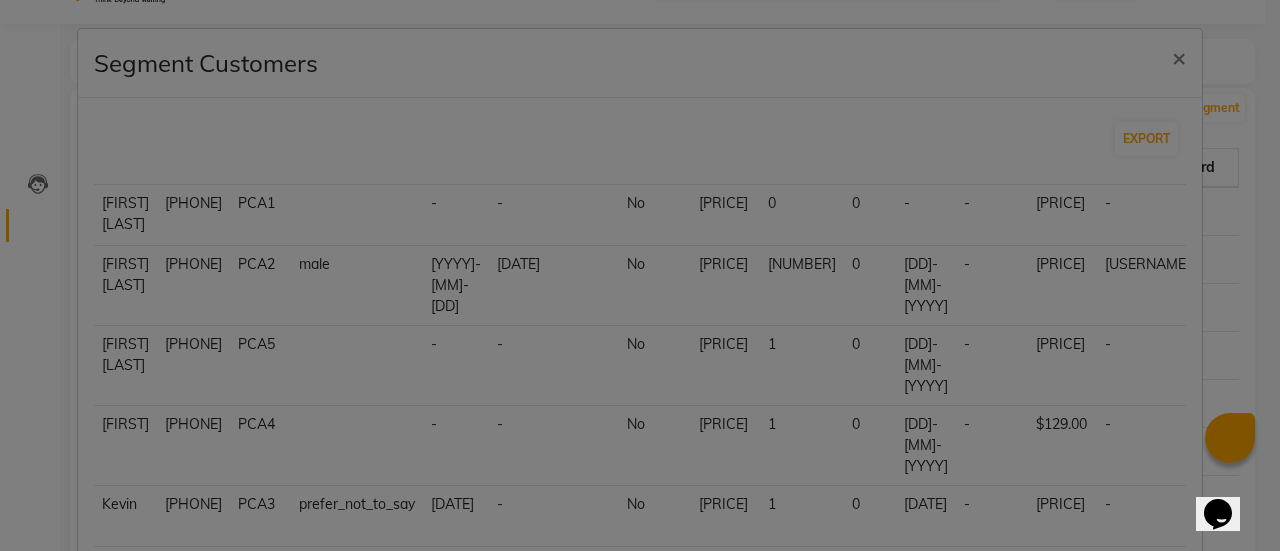 scroll, scrollTop: 170, scrollLeft: 0, axis: vertical 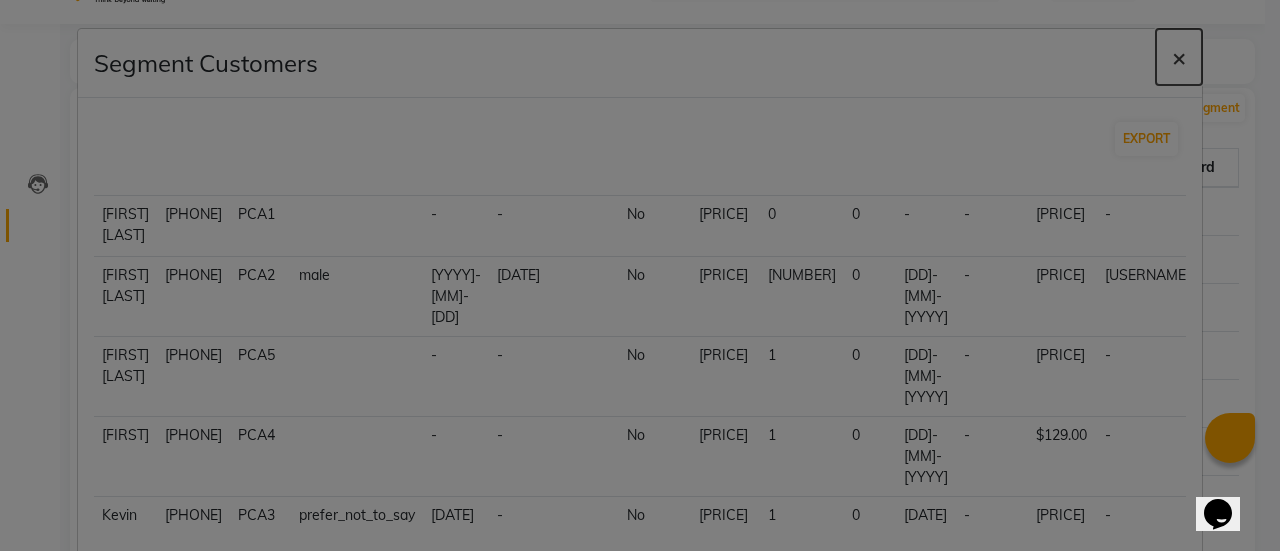 click on "×" at bounding box center (1179, 57) 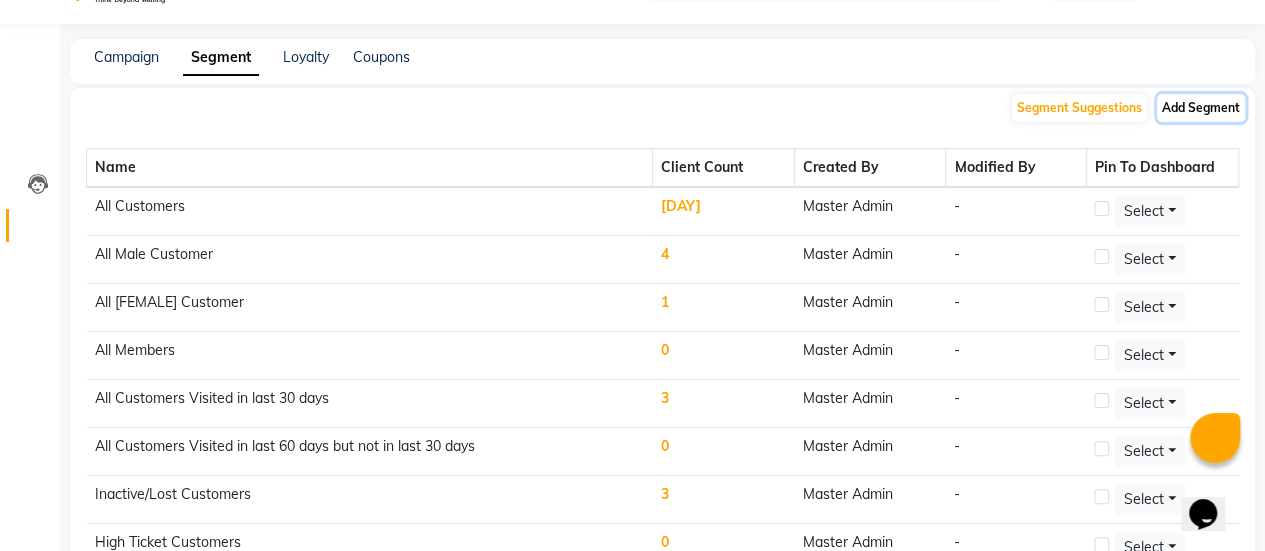 click on "Add Segment" at bounding box center [1201, 108] 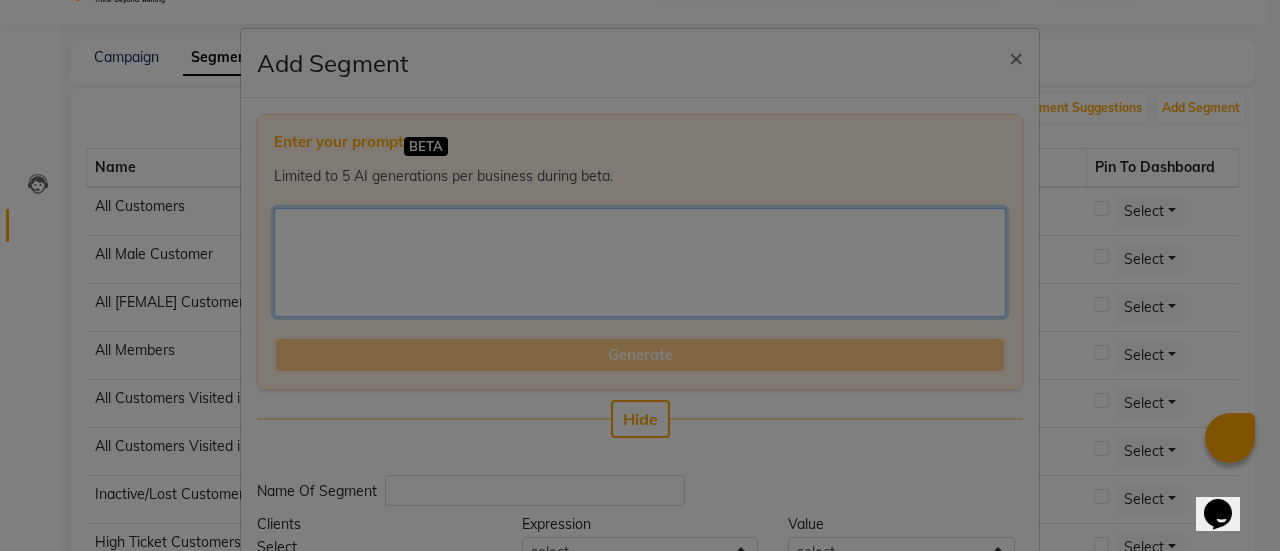 click at bounding box center (640, 262) 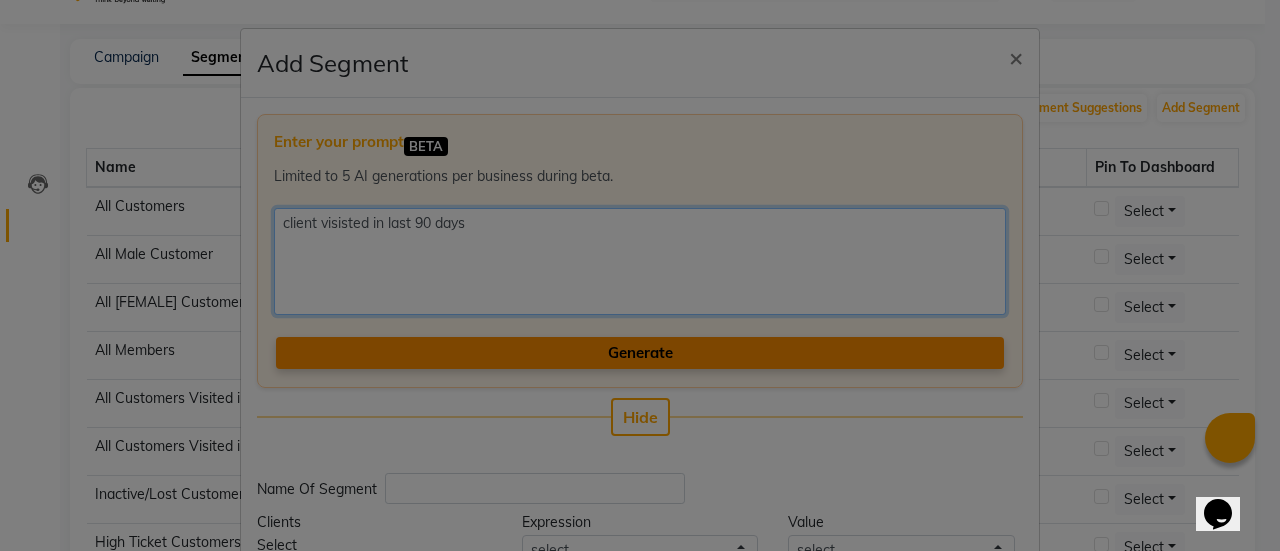 type on "client visisted in last 90 days" 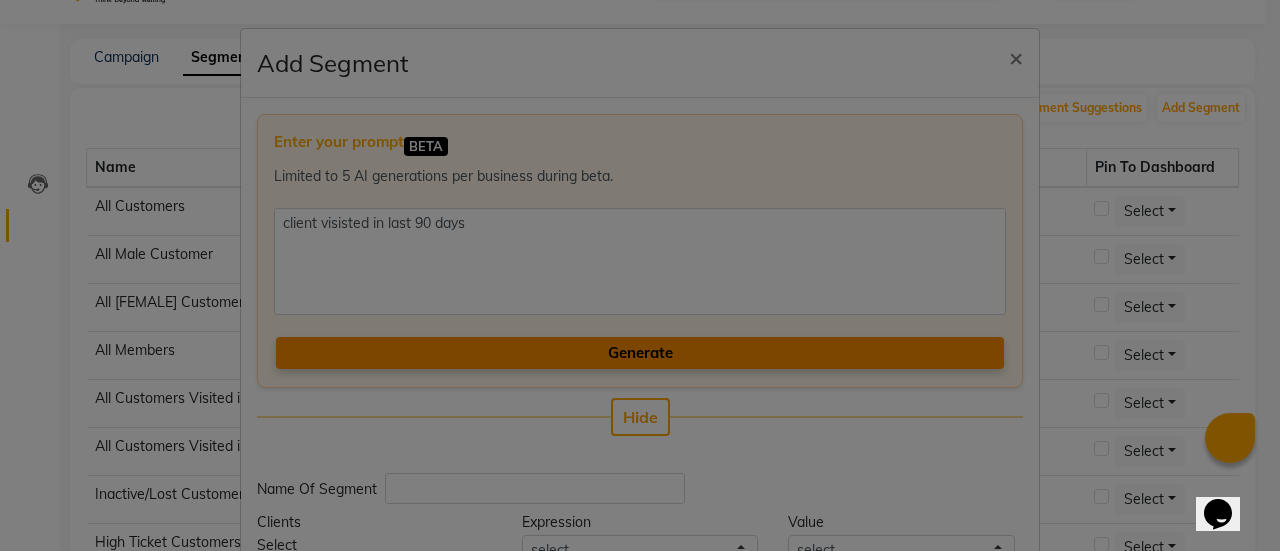 click on "Generate" at bounding box center (640, 353) 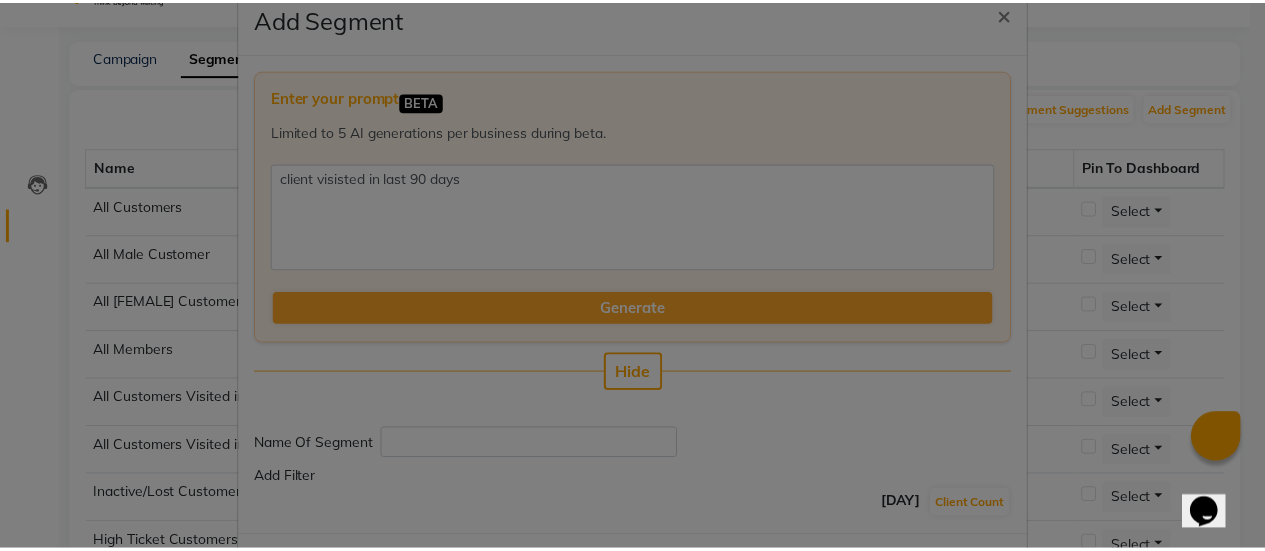 scroll, scrollTop: 43, scrollLeft: 0, axis: vertical 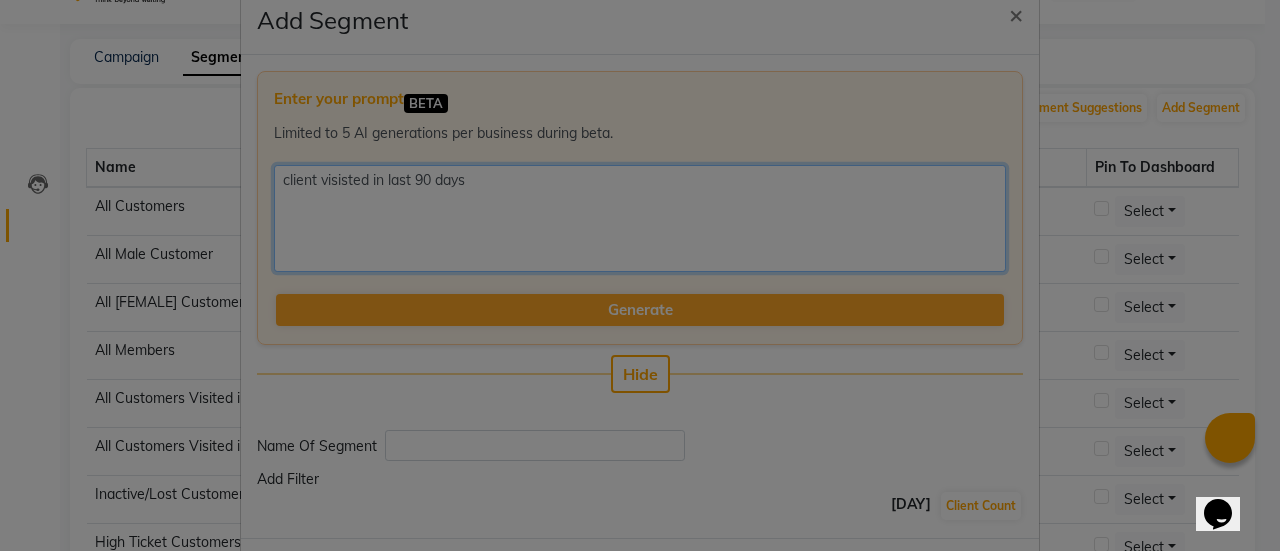 click at bounding box center [640, 218] 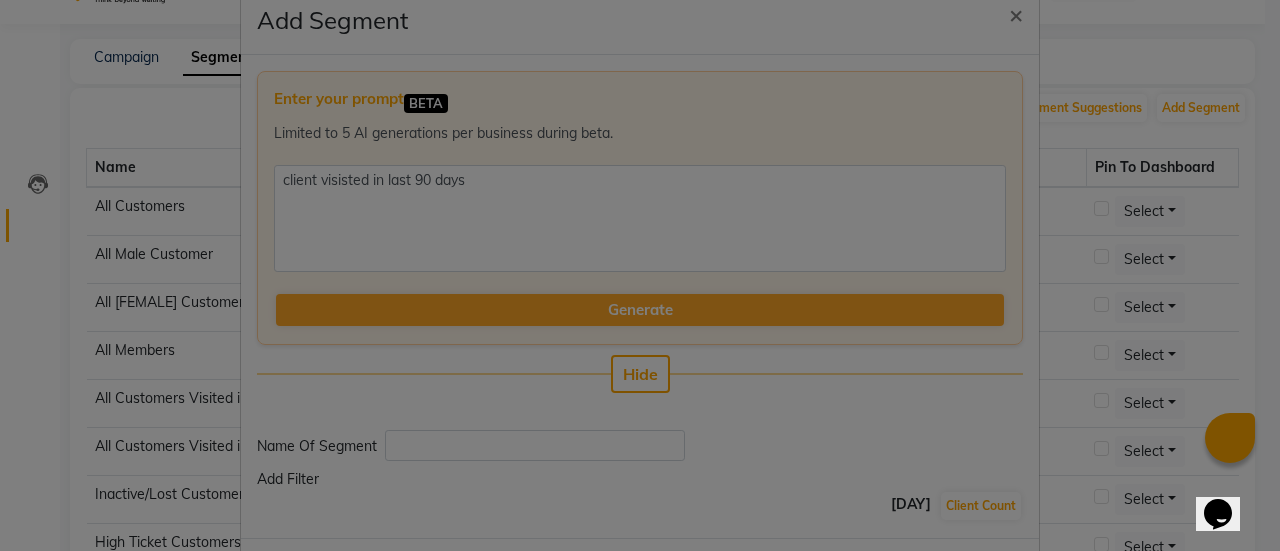 click on "Success   AI Response generated successfully" at bounding box center (632, 974) 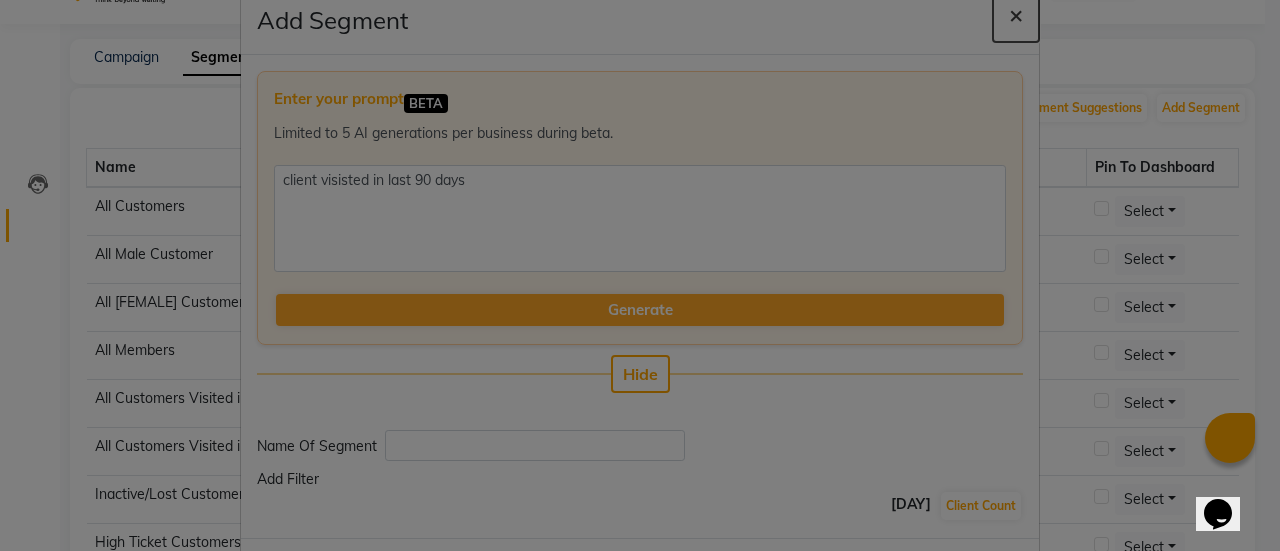 click on "×" at bounding box center (1016, 14) 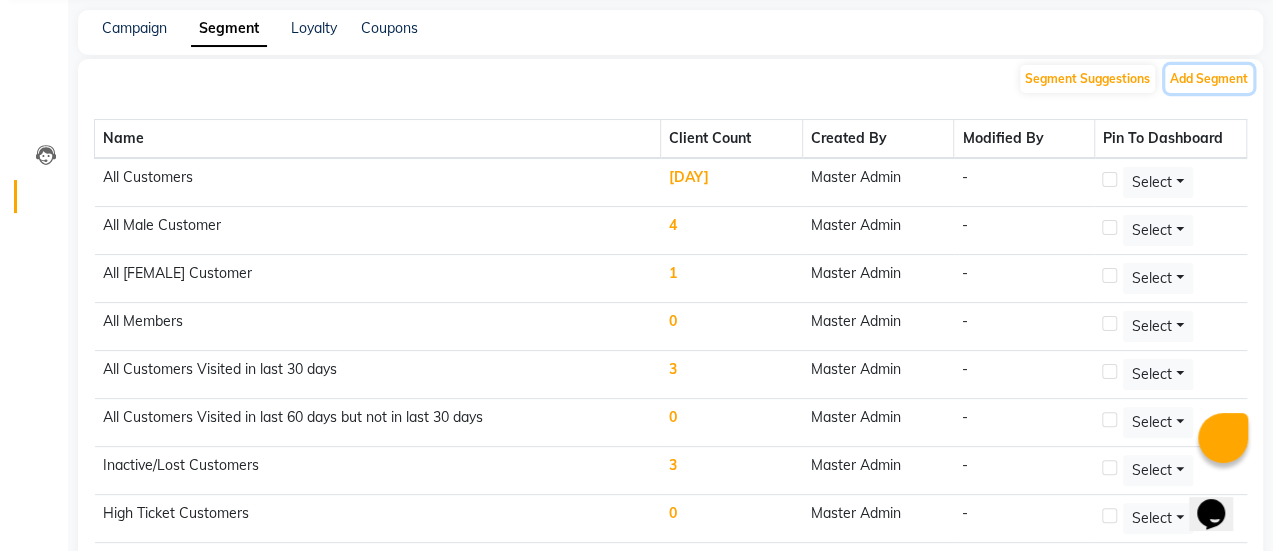 scroll, scrollTop: 0, scrollLeft: 0, axis: both 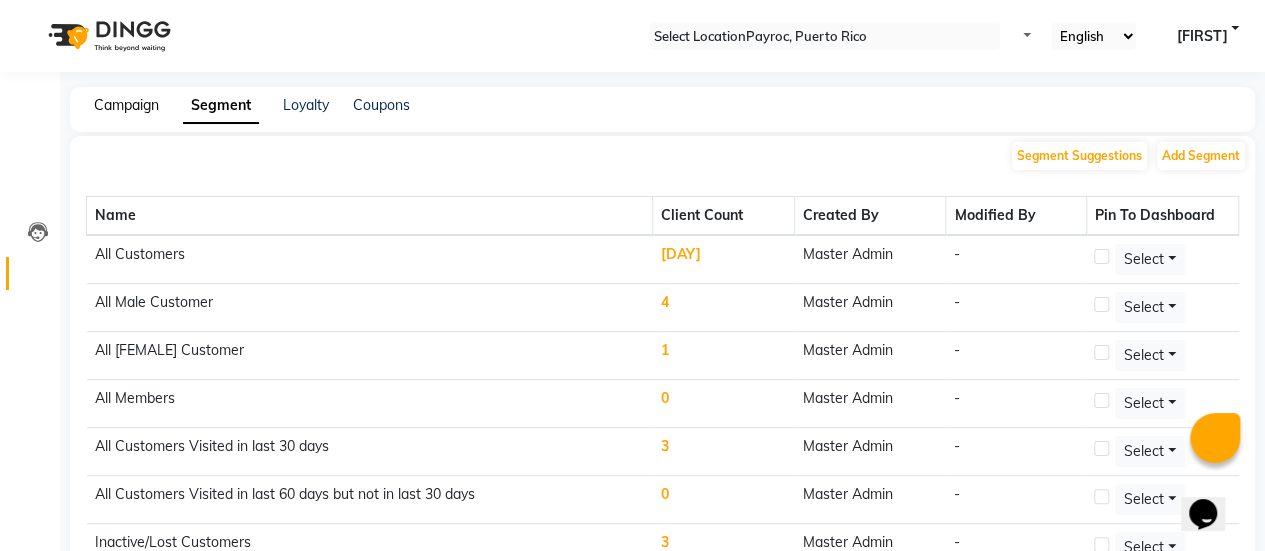 click on "Campaign" at bounding box center [126, 105] 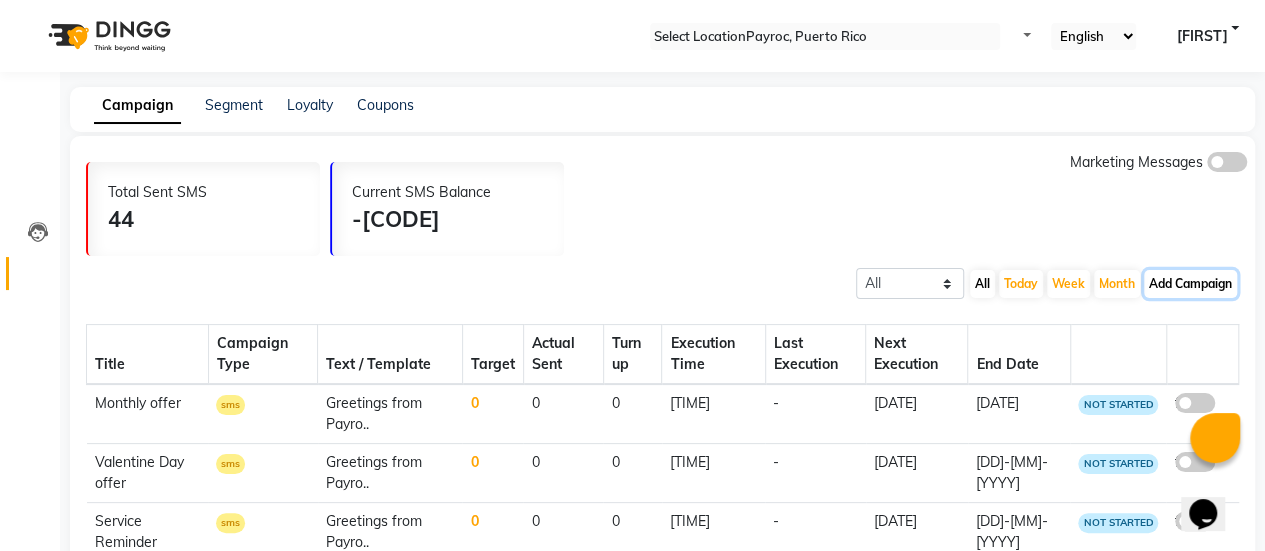 click on "Add Campaign" at bounding box center (1190, 284) 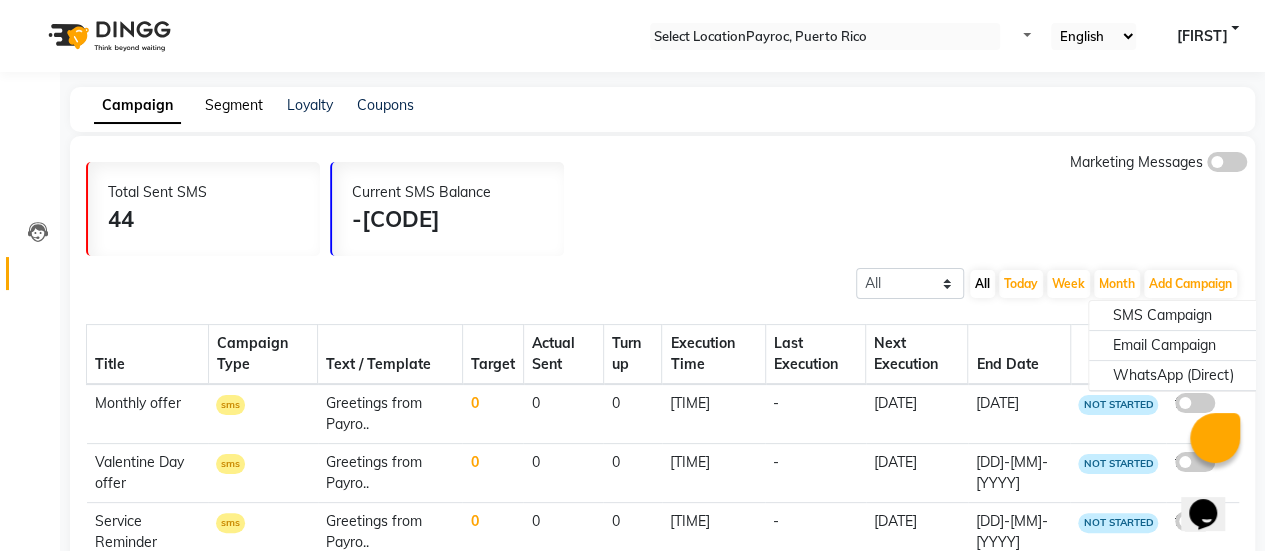 click on "Segment" at bounding box center [234, 105] 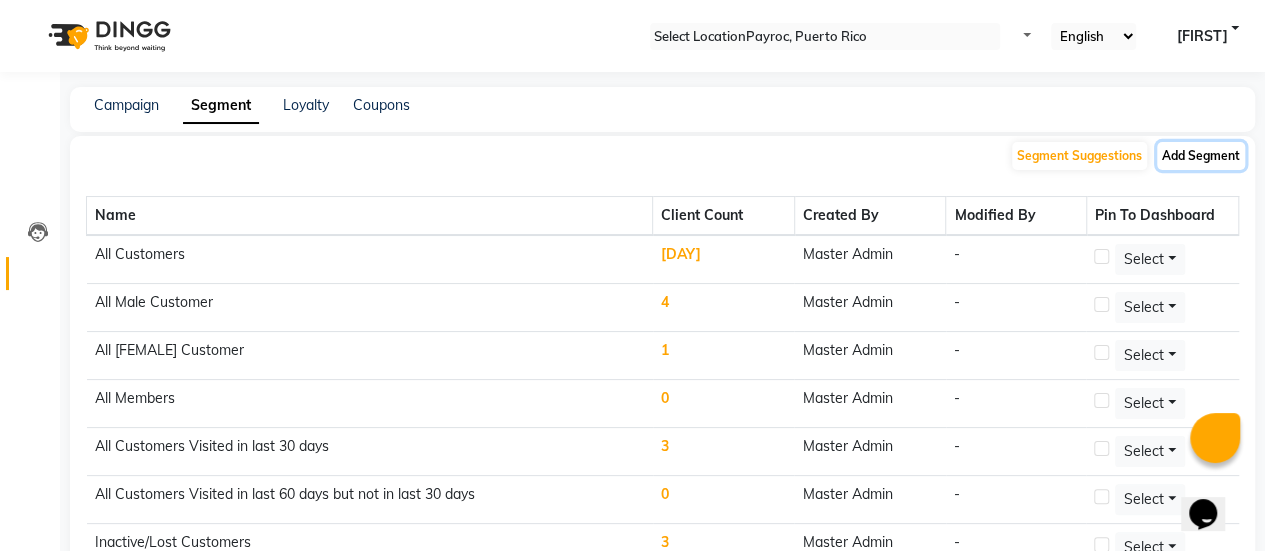 click on "Add Segment" at bounding box center (1201, 156) 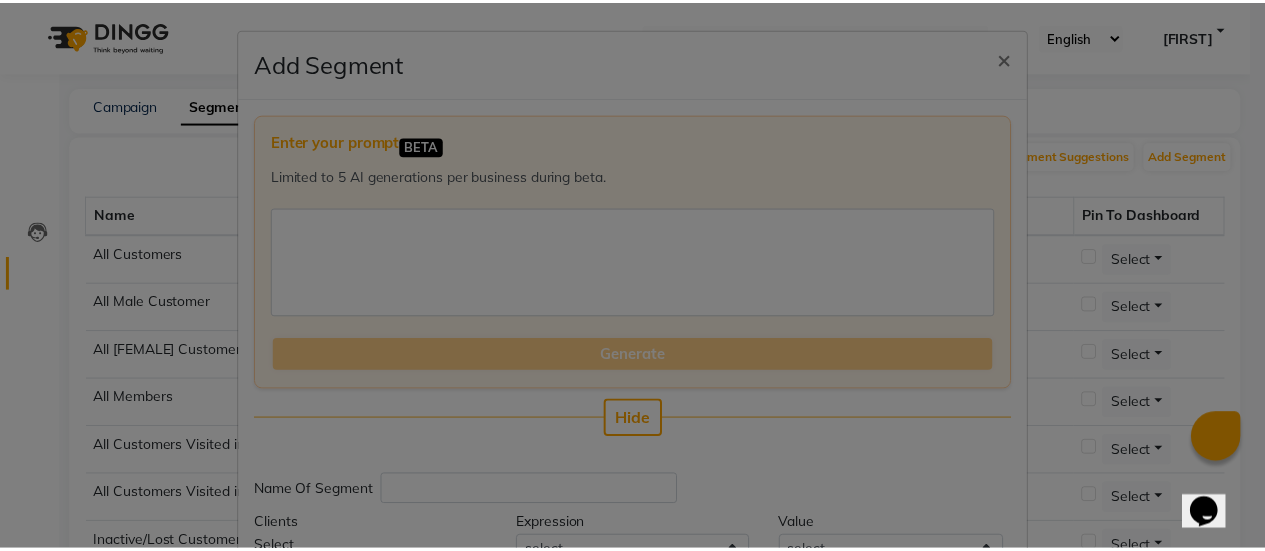 scroll, scrollTop: 49, scrollLeft: 0, axis: vertical 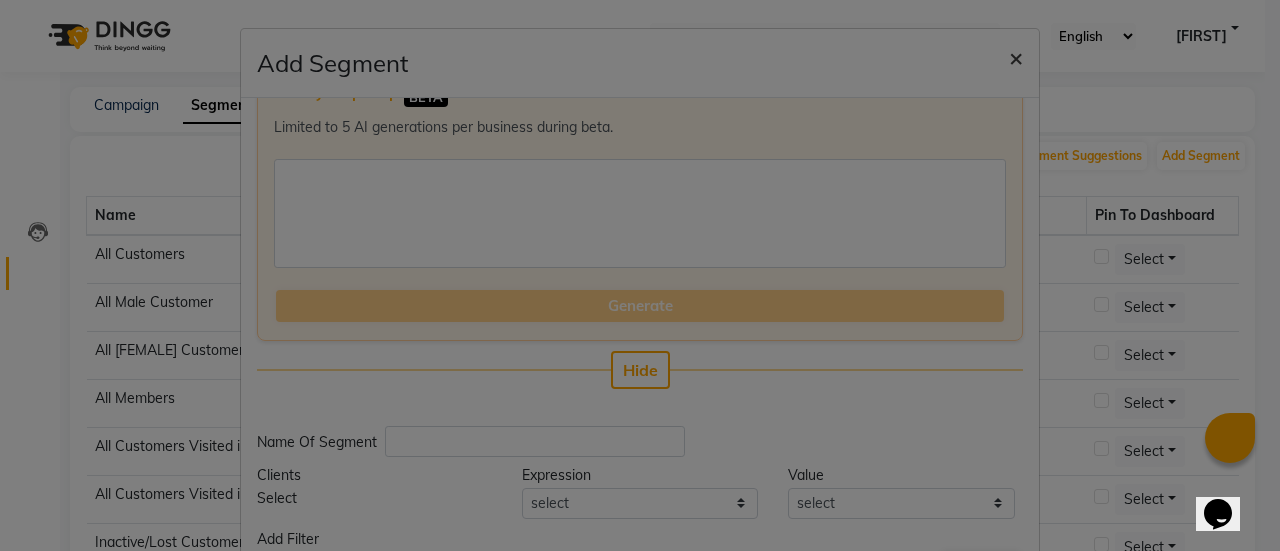 click on "×" at bounding box center [1016, 57] 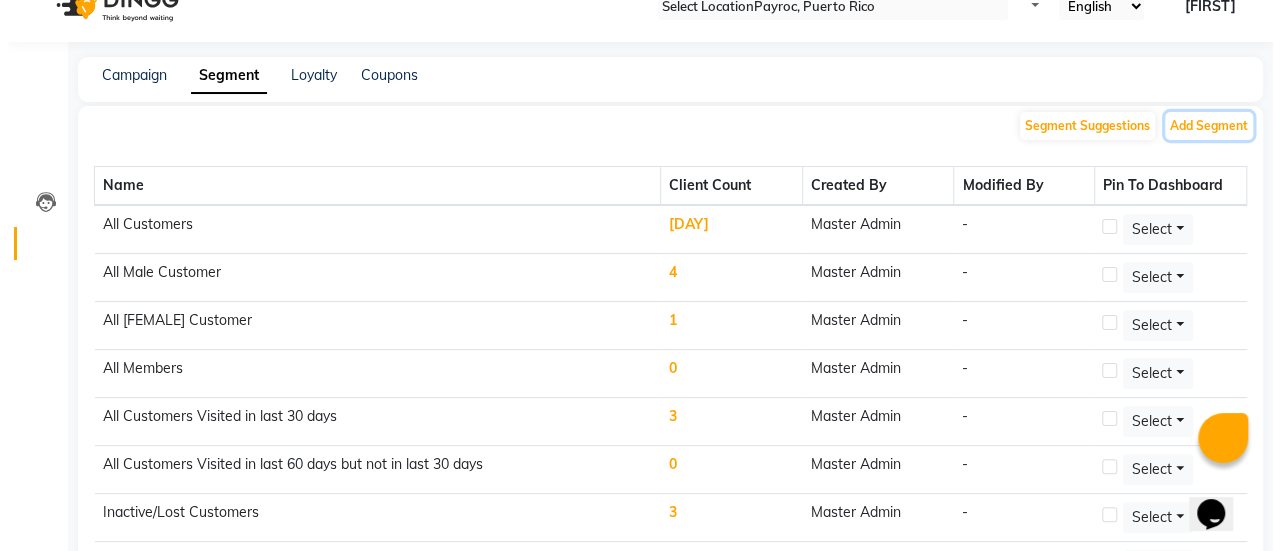 scroll, scrollTop: 0, scrollLeft: 0, axis: both 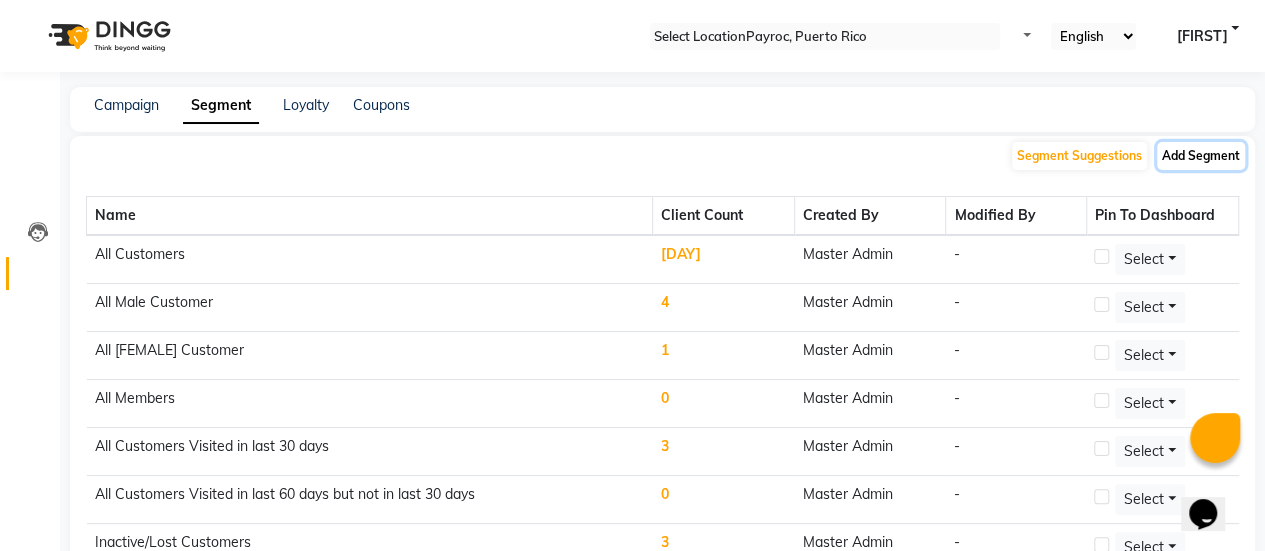 click on "Add Segment" at bounding box center (1201, 156) 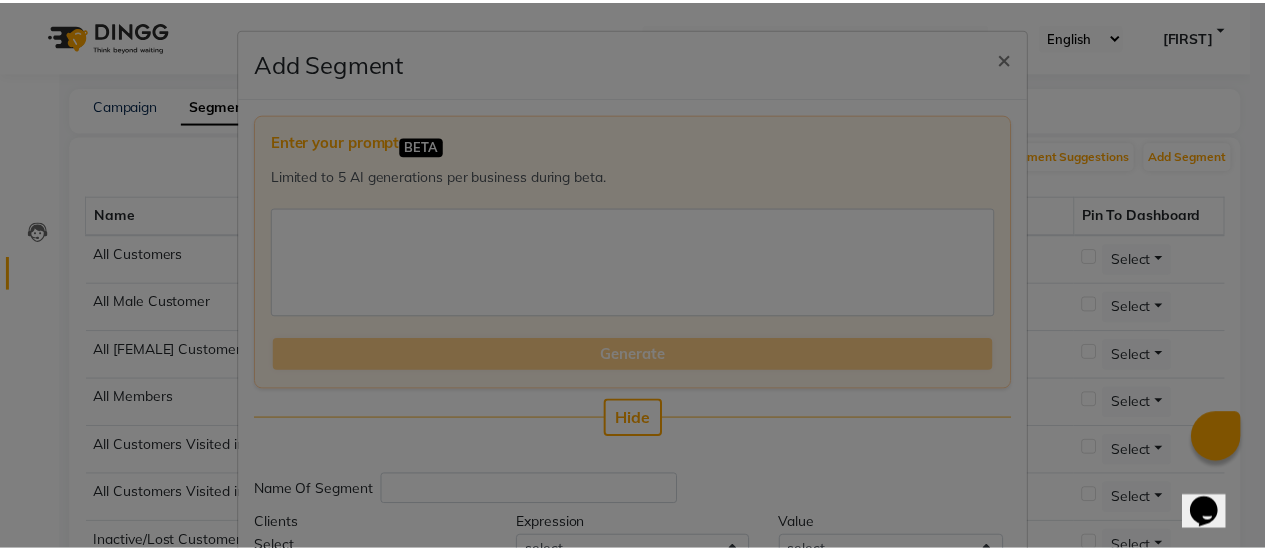 scroll, scrollTop: 49, scrollLeft: 0, axis: vertical 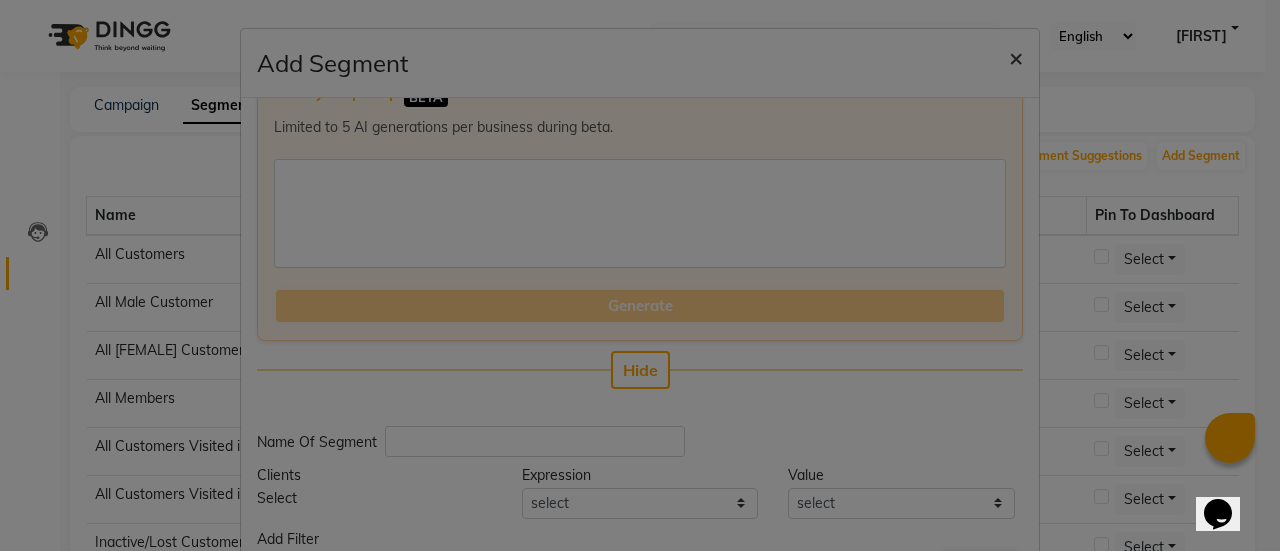 click on "×" at bounding box center (1016, 57) 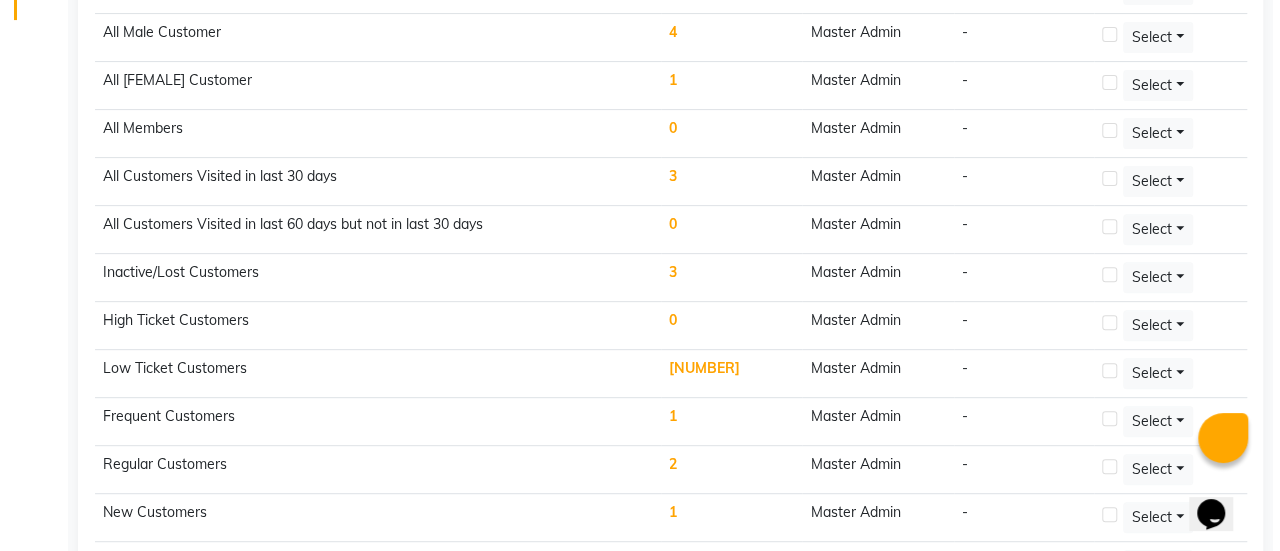 scroll, scrollTop: 0, scrollLeft: 0, axis: both 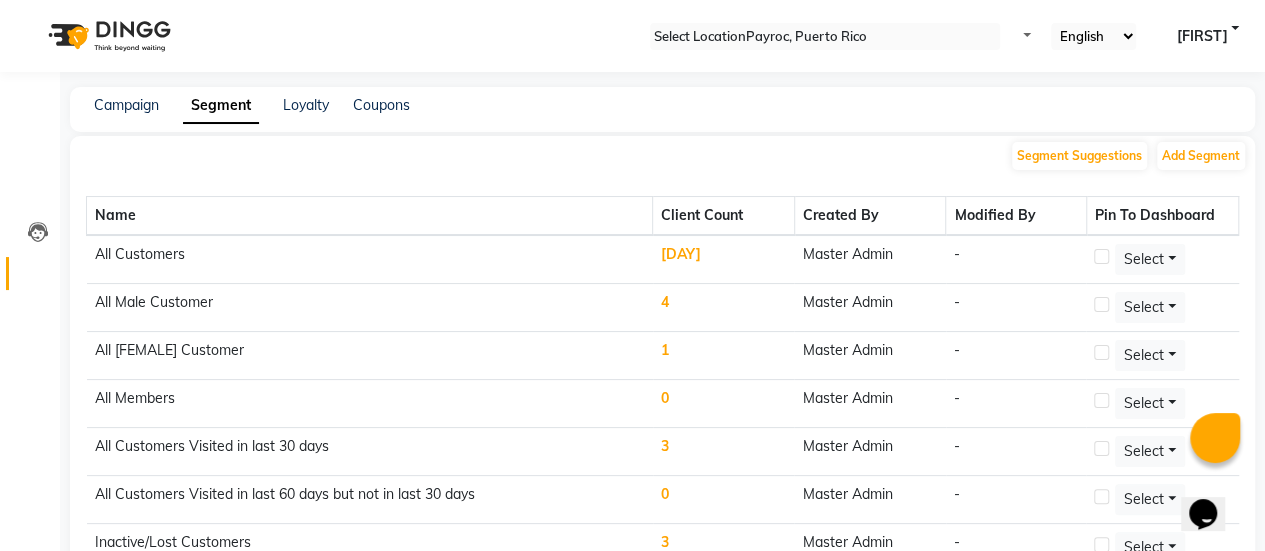 click on "Campaign" at bounding box center (126, 105) 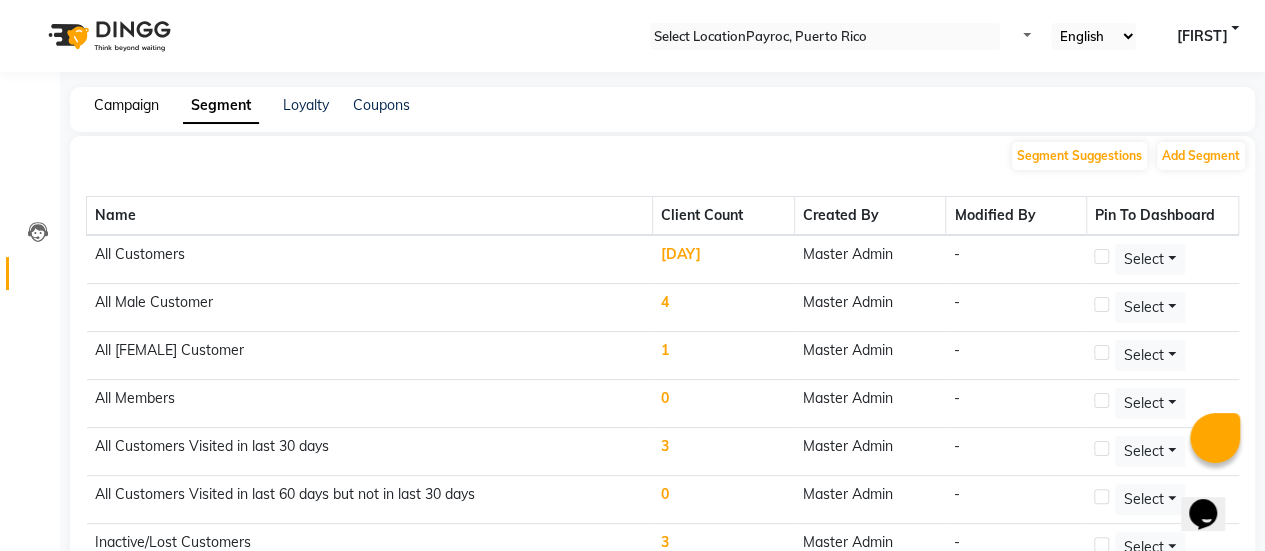 click on "Campaign" at bounding box center (126, 105) 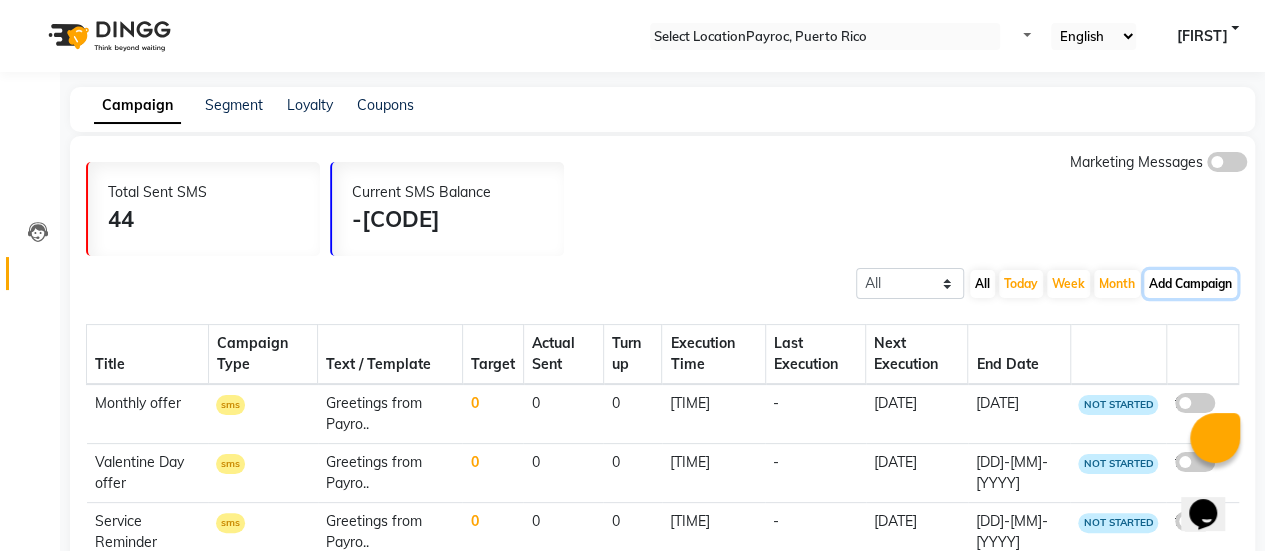 click on "Add Campaign" at bounding box center [1190, 284] 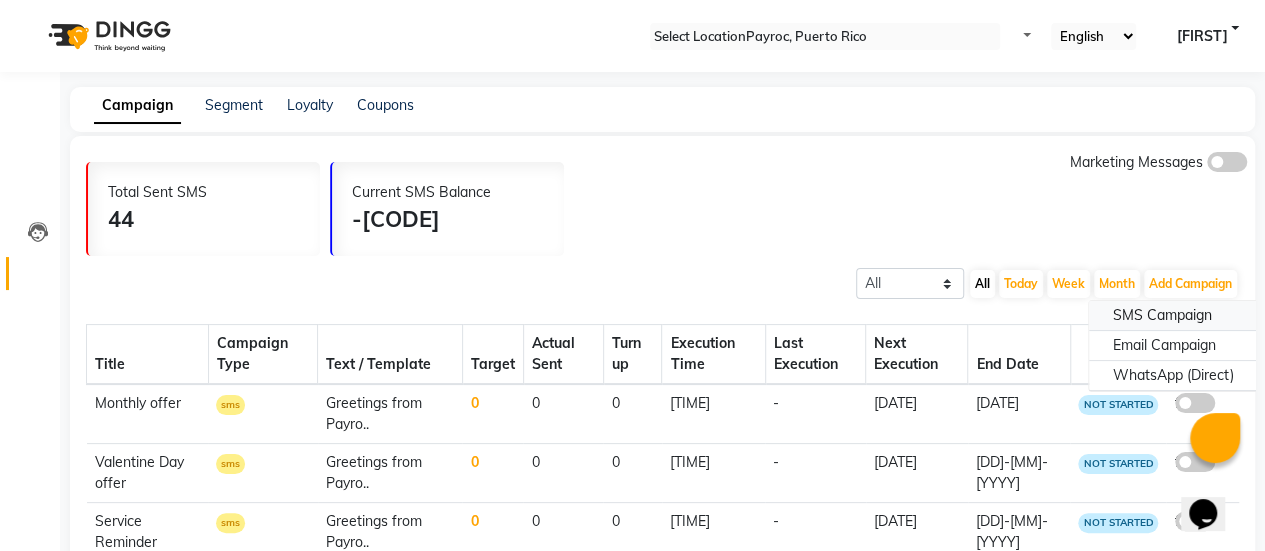 click on "SMS Campaign" at bounding box center (1173, 316) 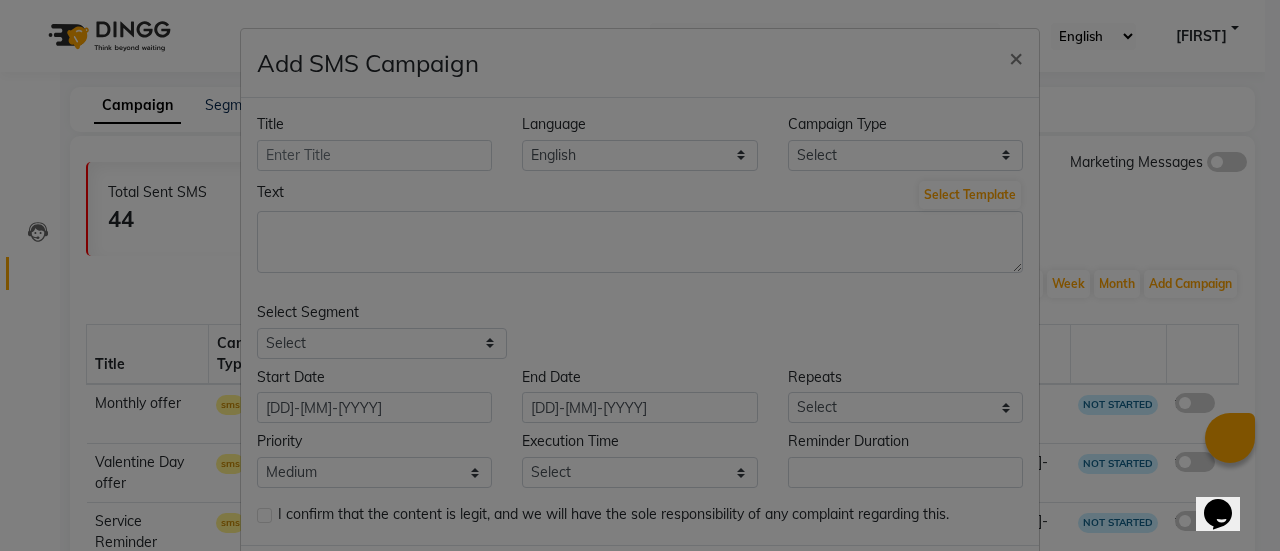 scroll, scrollTop: 95, scrollLeft: 0, axis: vertical 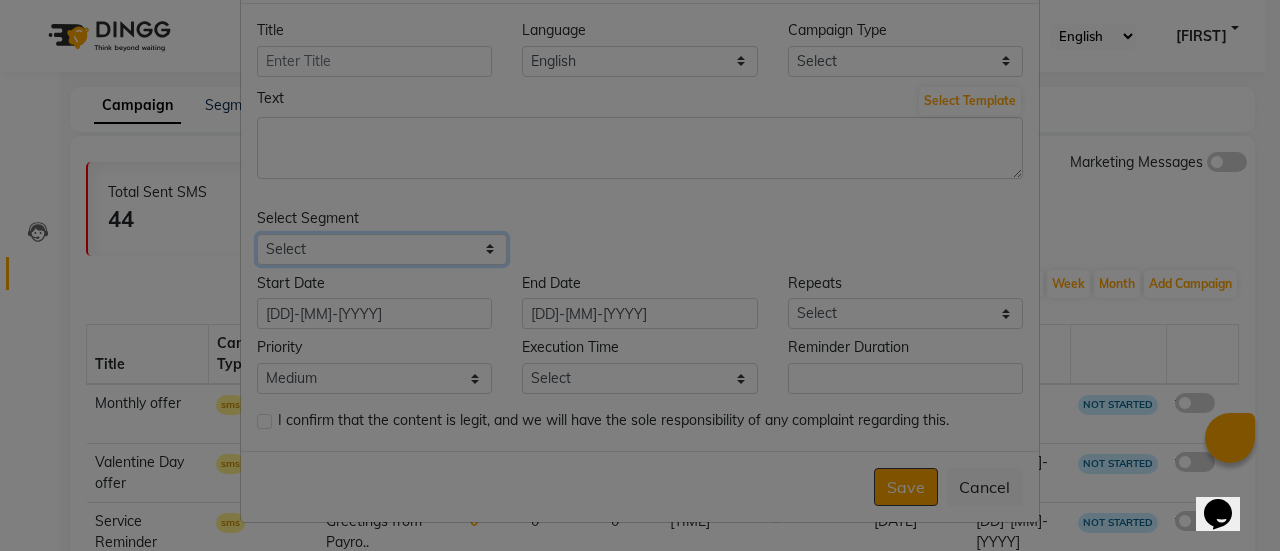 click on "All Customers Visited in last 30 days All Customers Visited in last 60 days but not in last 30 days Inactive/Lost Customers High Ticket Customers Low Ticket Customers Frequent Customers Regular Customers New Customers All Customers with Valid Birthdays All Customers with Valid Anniversary All Customer Visited in 2020" at bounding box center (382, 249) 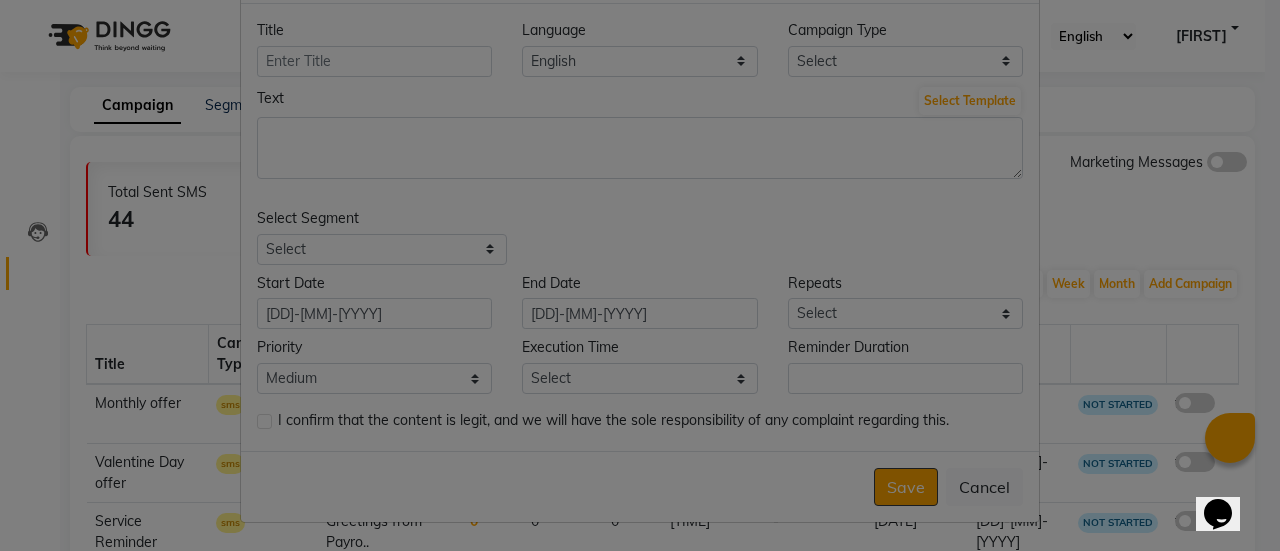 click on "All Customer Visited in 2020" at bounding box center (640, 236) 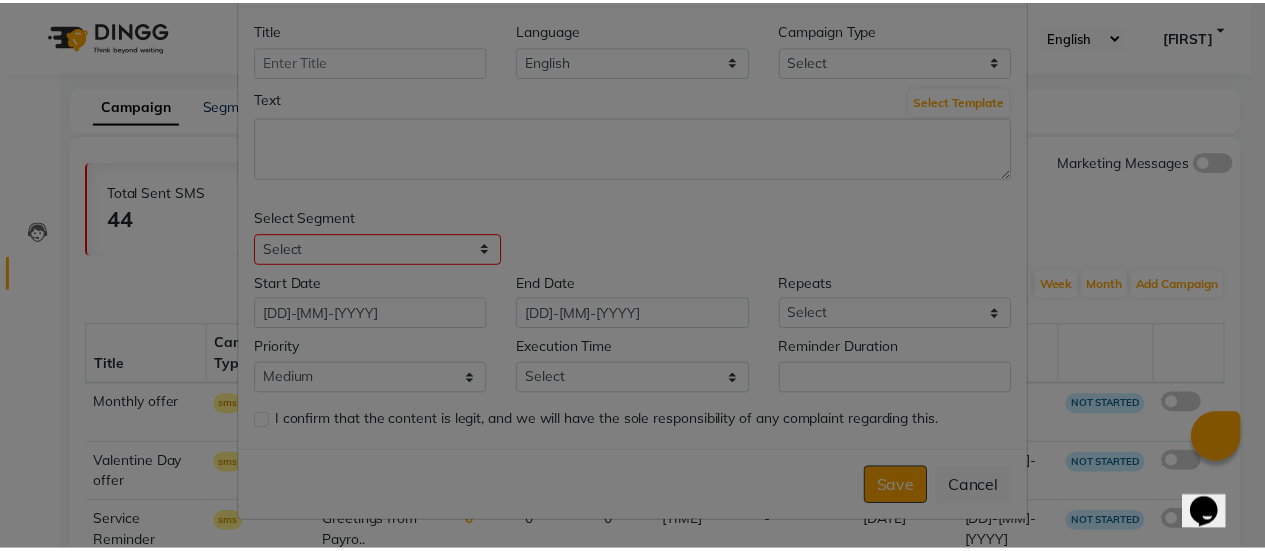 scroll, scrollTop: 0, scrollLeft: 0, axis: both 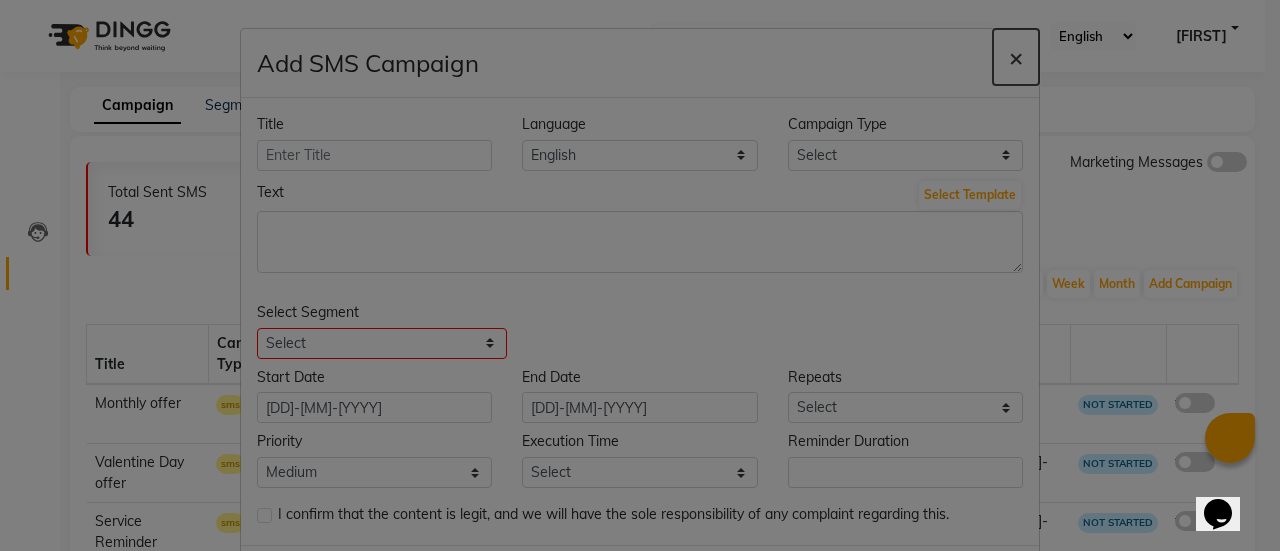 click on "×" at bounding box center (1016, 57) 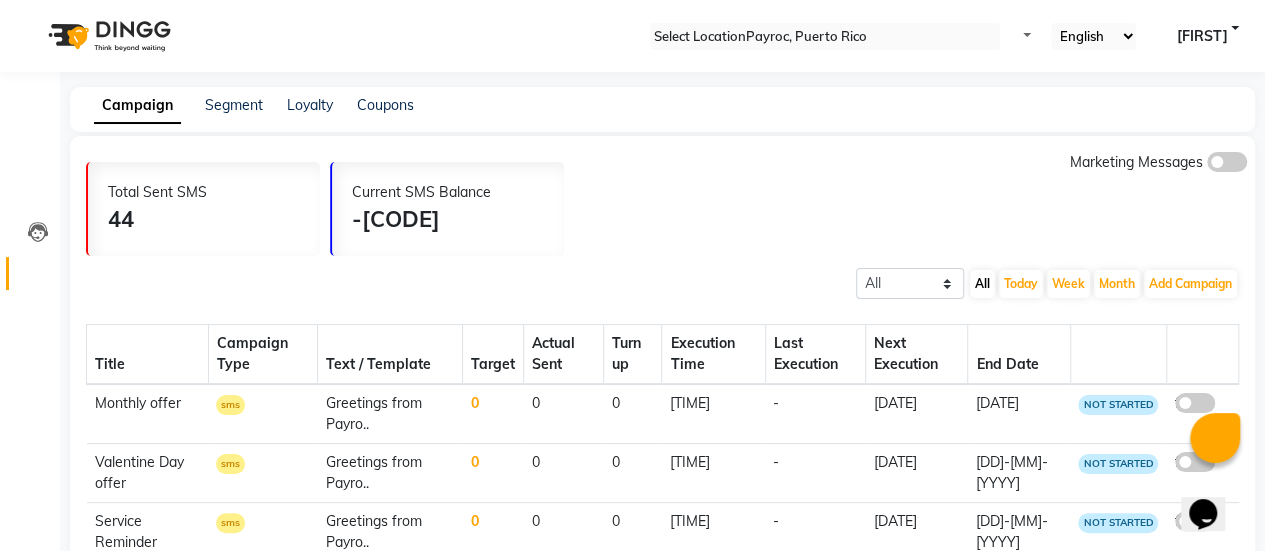 scroll, scrollTop: 58, scrollLeft: 0, axis: vertical 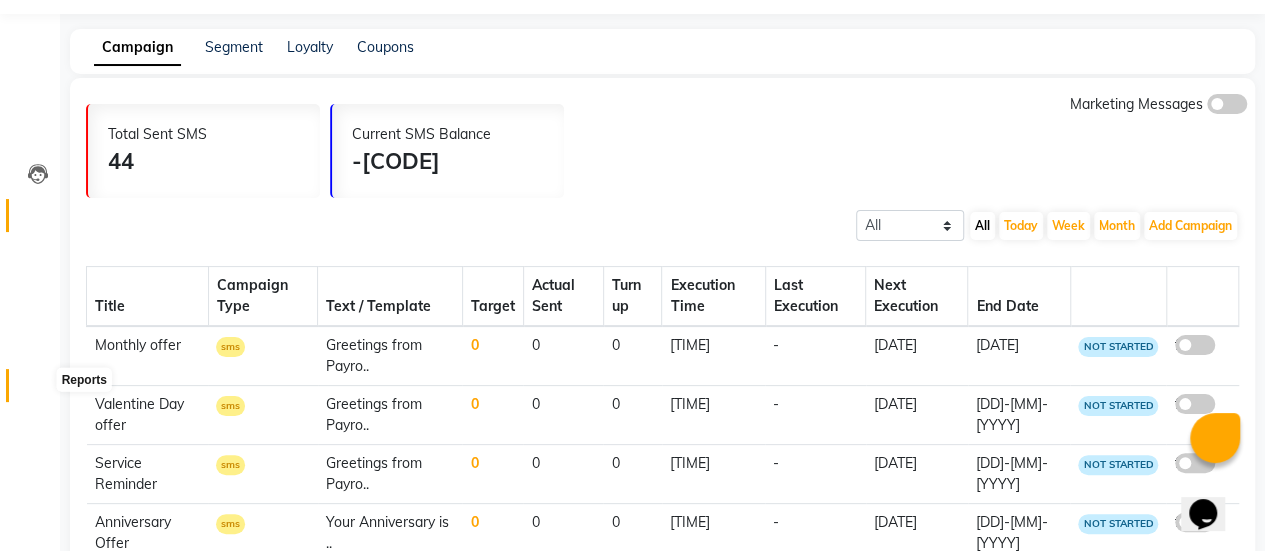 click at bounding box center (38, 390) 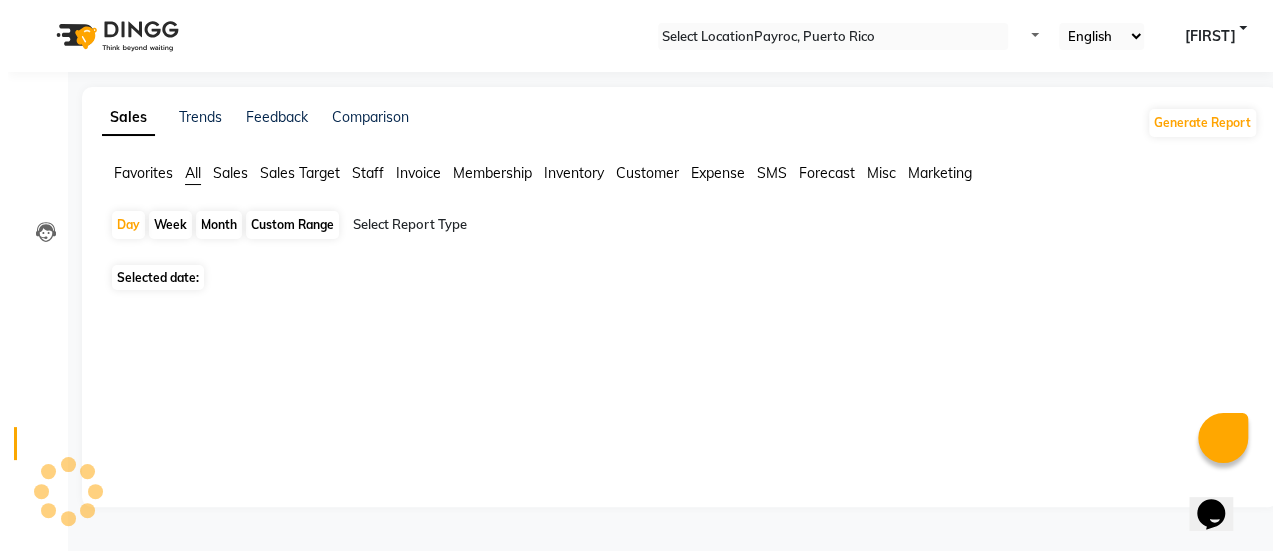 scroll, scrollTop: 0, scrollLeft: 0, axis: both 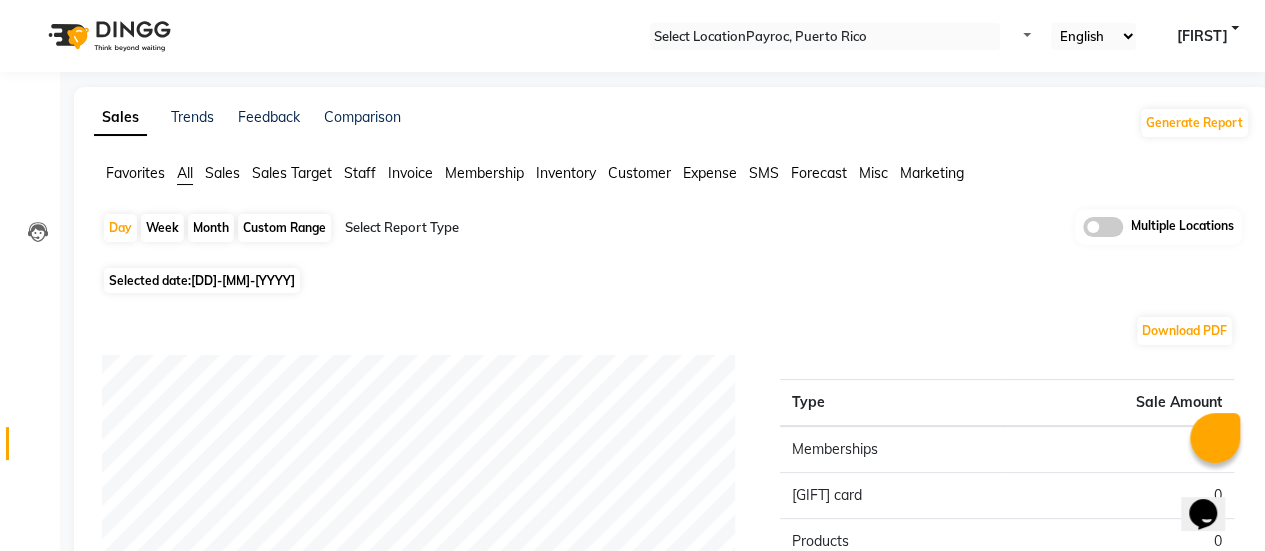 click on "Month" at bounding box center (211, 228) 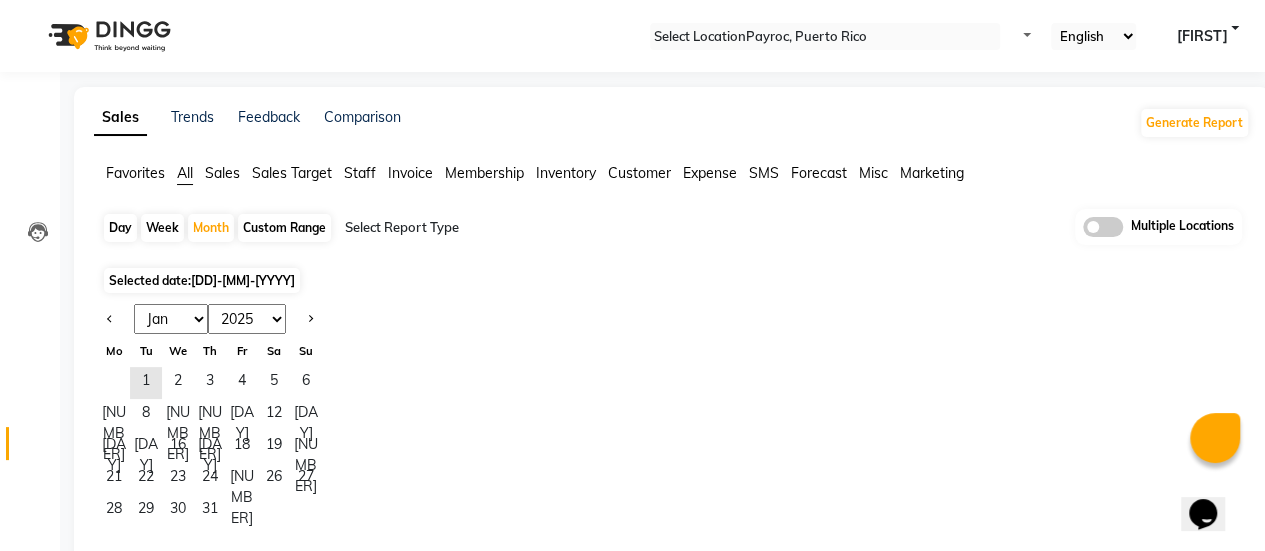 click on "[FIRST]" at bounding box center (1201, 36) 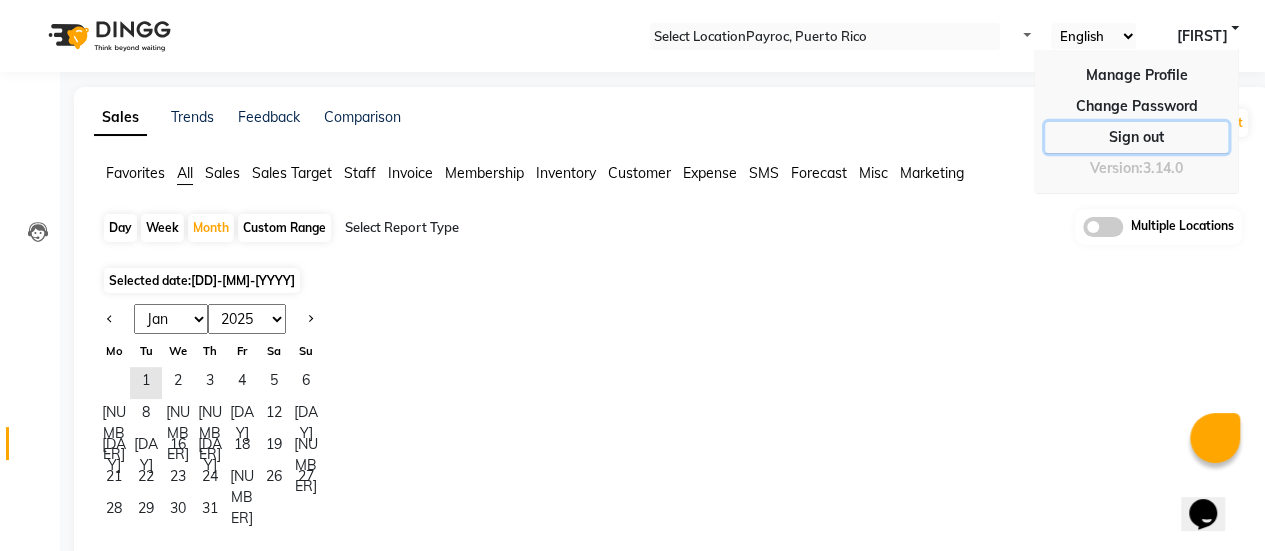 click on "Sign out" at bounding box center (1136, 106) 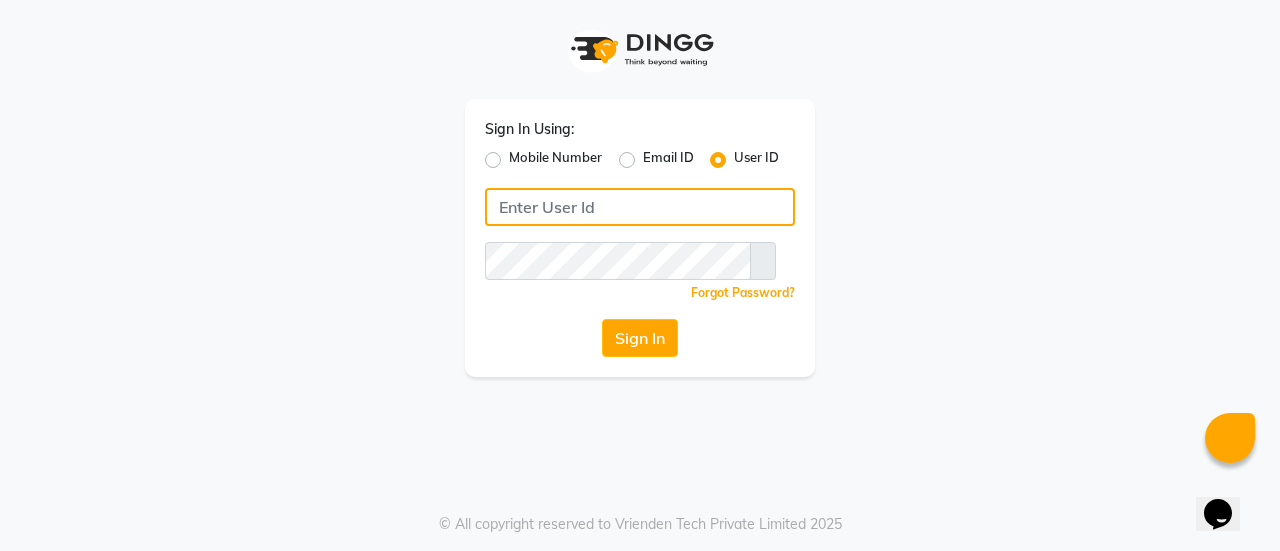 click at bounding box center [640, 207] 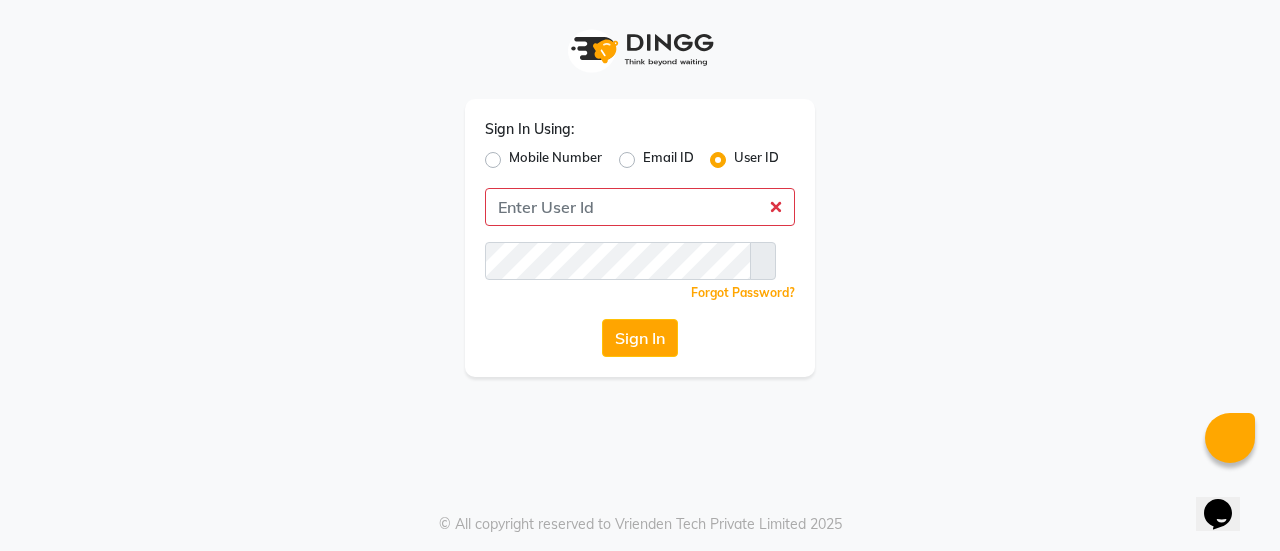 click on "Email ID" at bounding box center [668, 160] 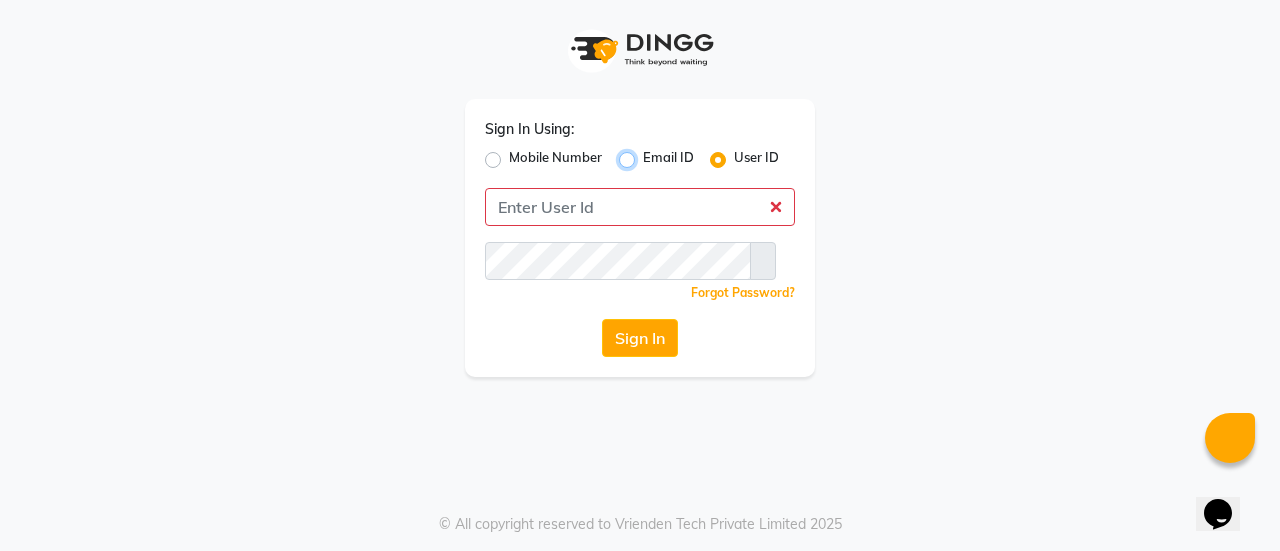 click on "Email ID" at bounding box center [649, 154] 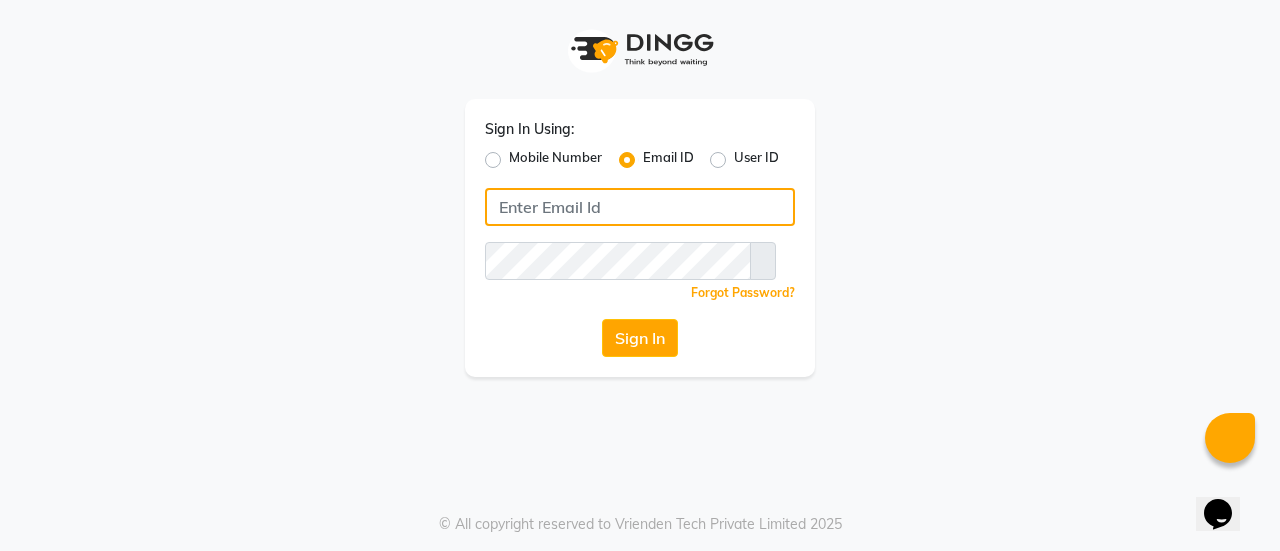 click at bounding box center (640, 207) 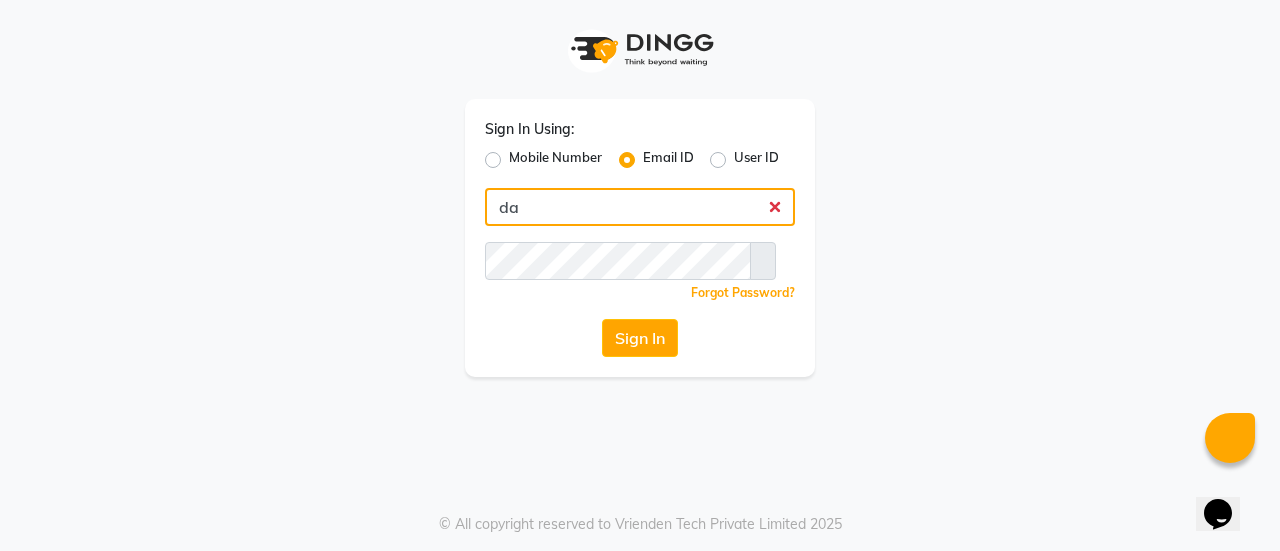type on "[USERNAME]@[DOMAIN]" 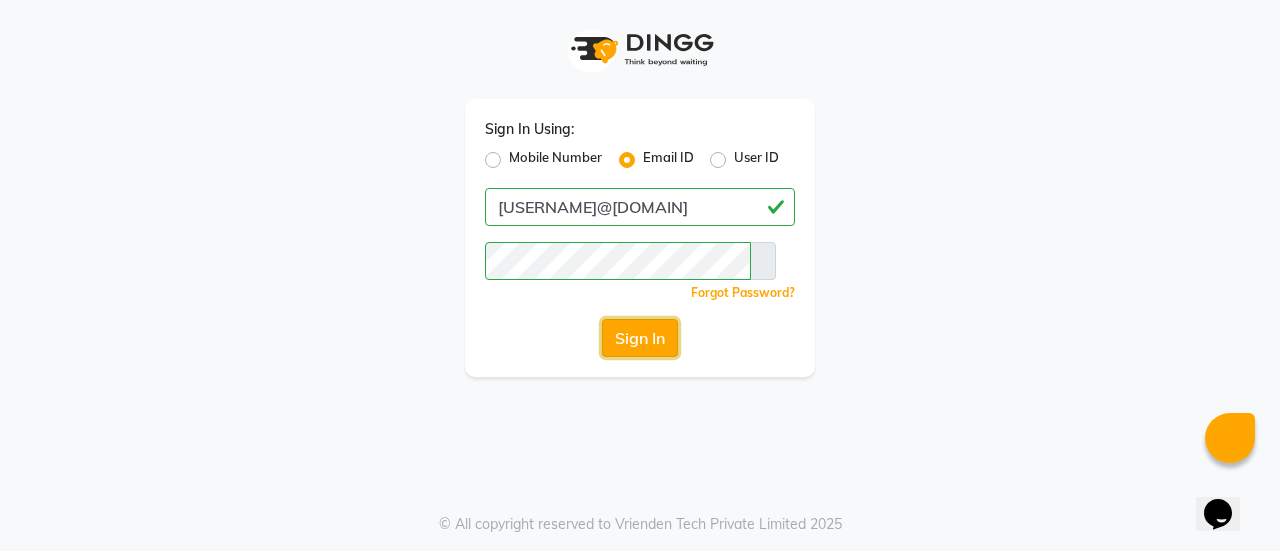 click on "Sign In" at bounding box center [640, 338] 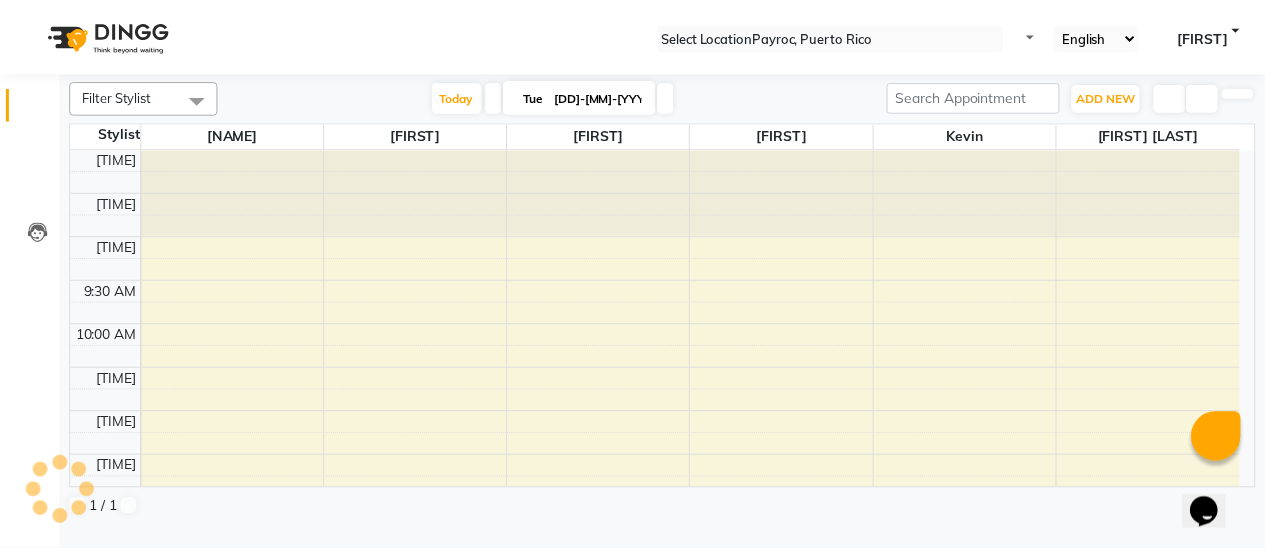 scroll, scrollTop: 0, scrollLeft: 0, axis: both 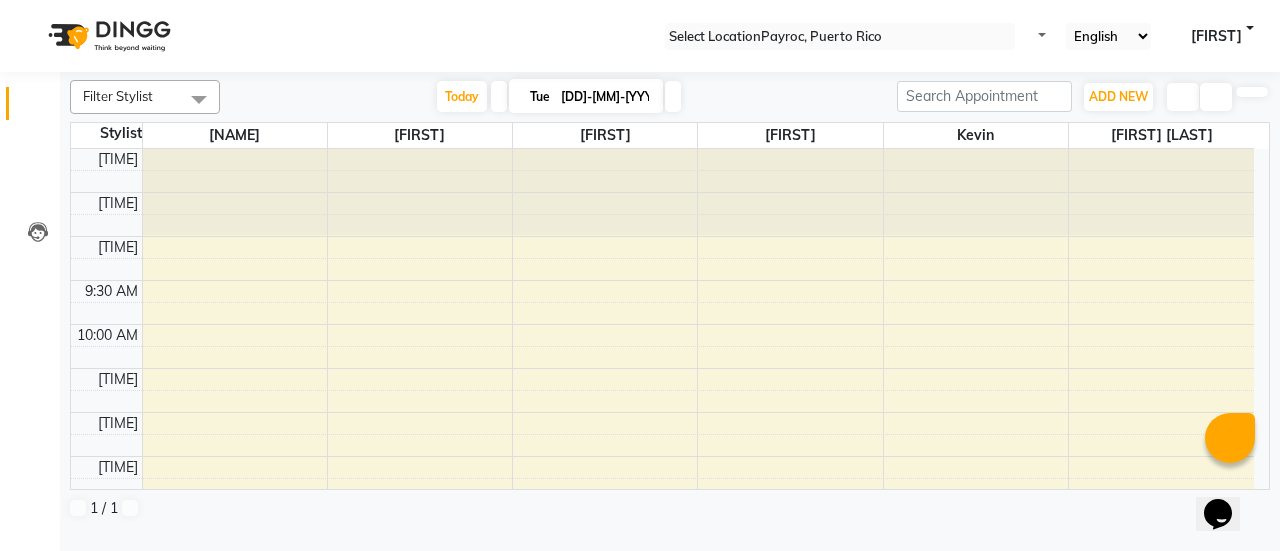 click on "Success   Login Successfully." at bounding box center (640, 572) 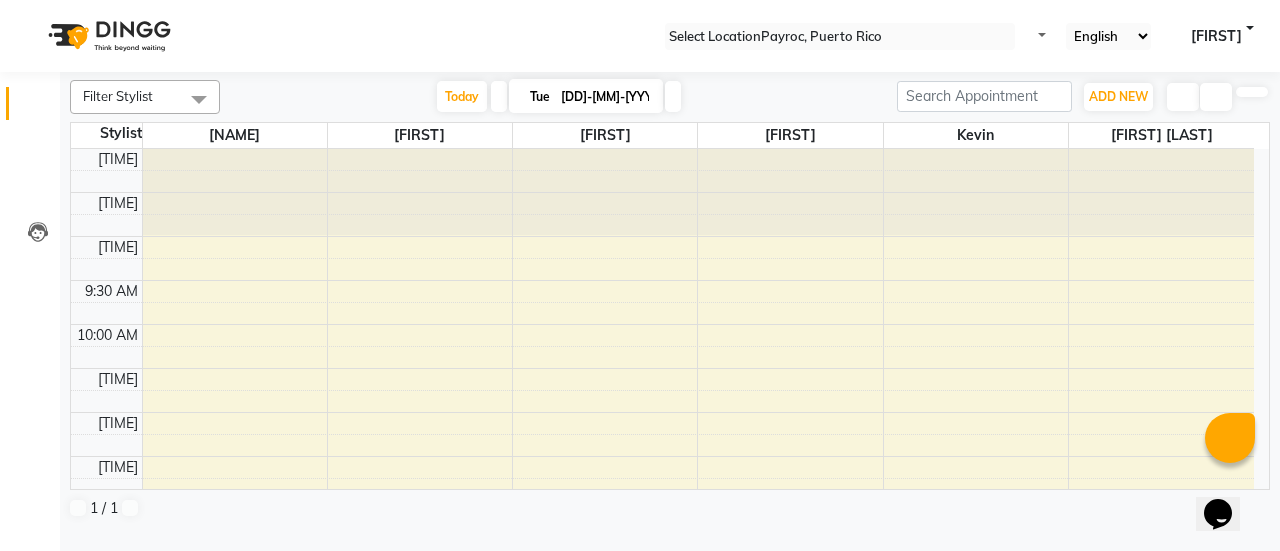 click at bounding box center [31, 8] 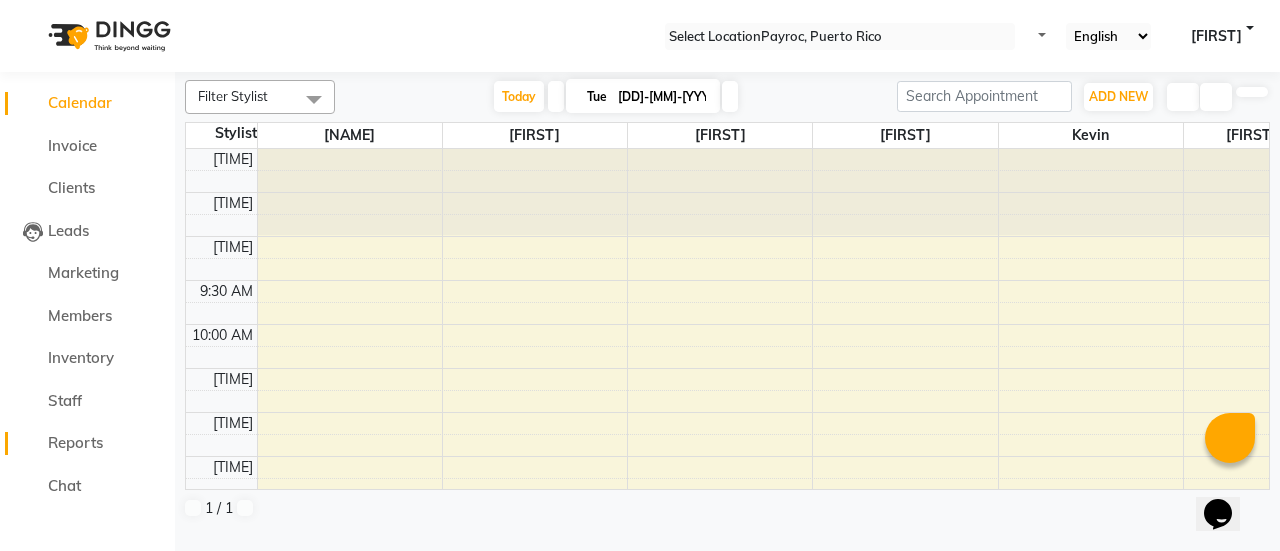 click on "Reports" at bounding box center [75, 442] 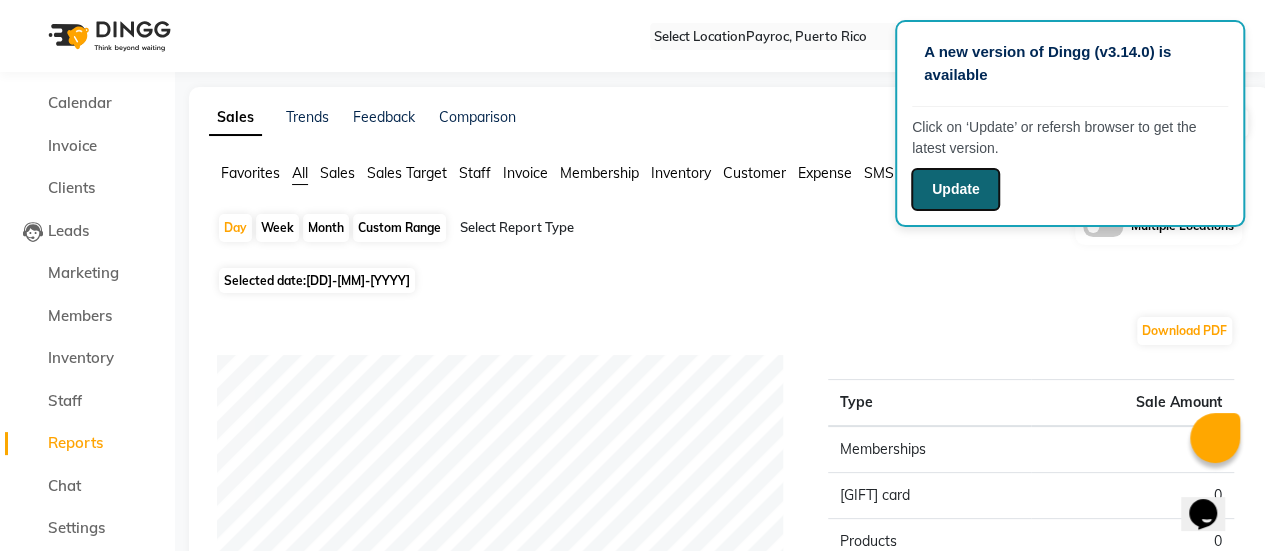 click on "Update" at bounding box center (955, 189) 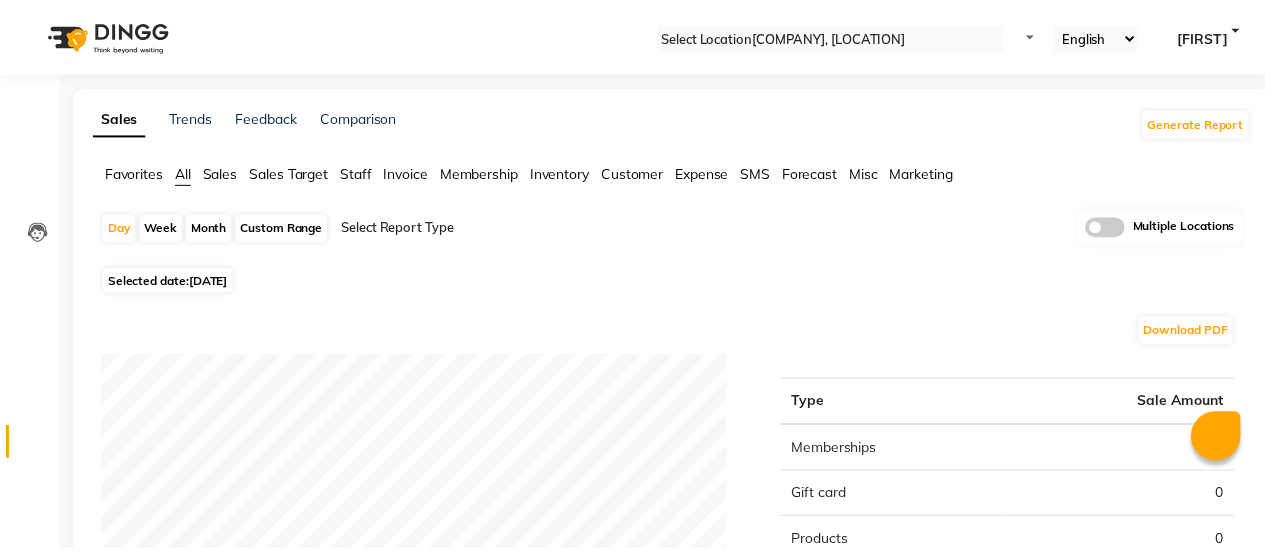 scroll, scrollTop: 0, scrollLeft: 0, axis: both 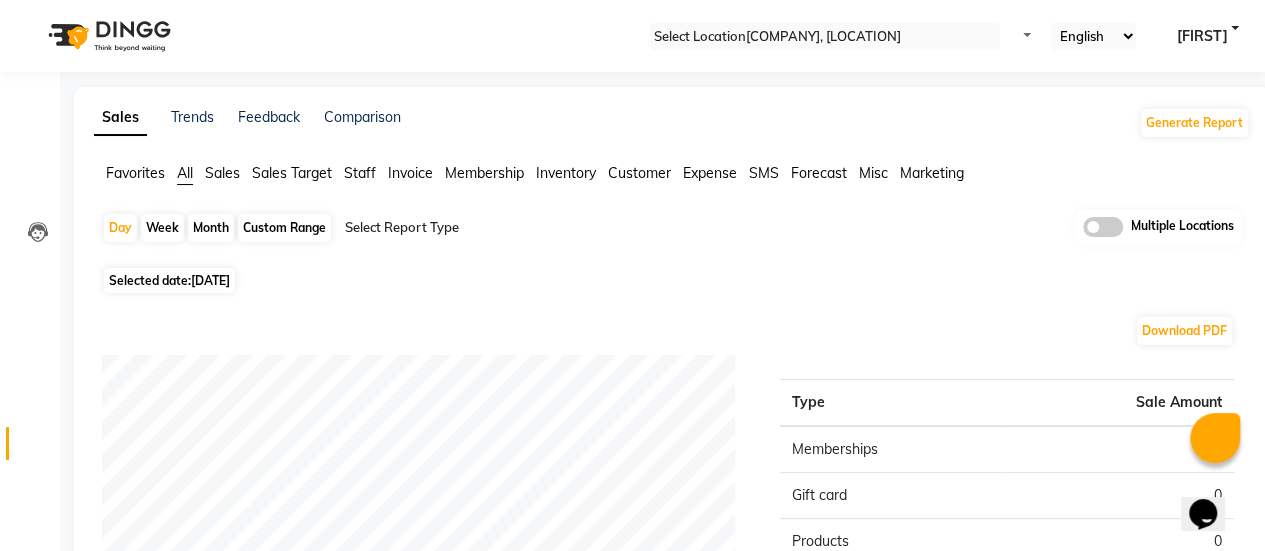 click on "Settings" at bounding box center [30, 528] 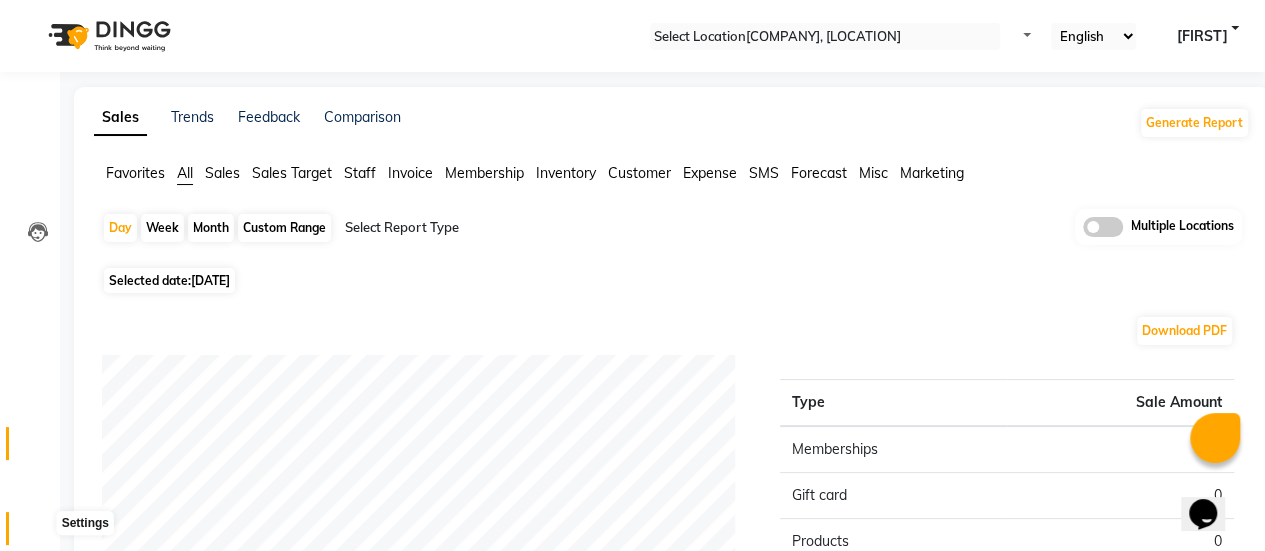 click at bounding box center [38, 533] 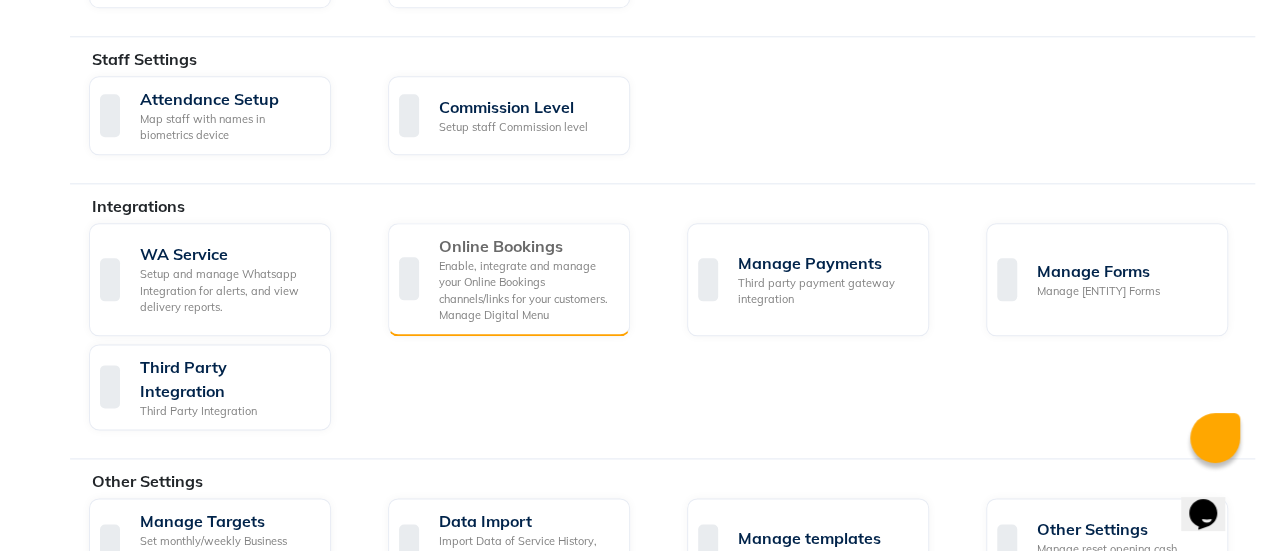 scroll, scrollTop: 1080, scrollLeft: 0, axis: vertical 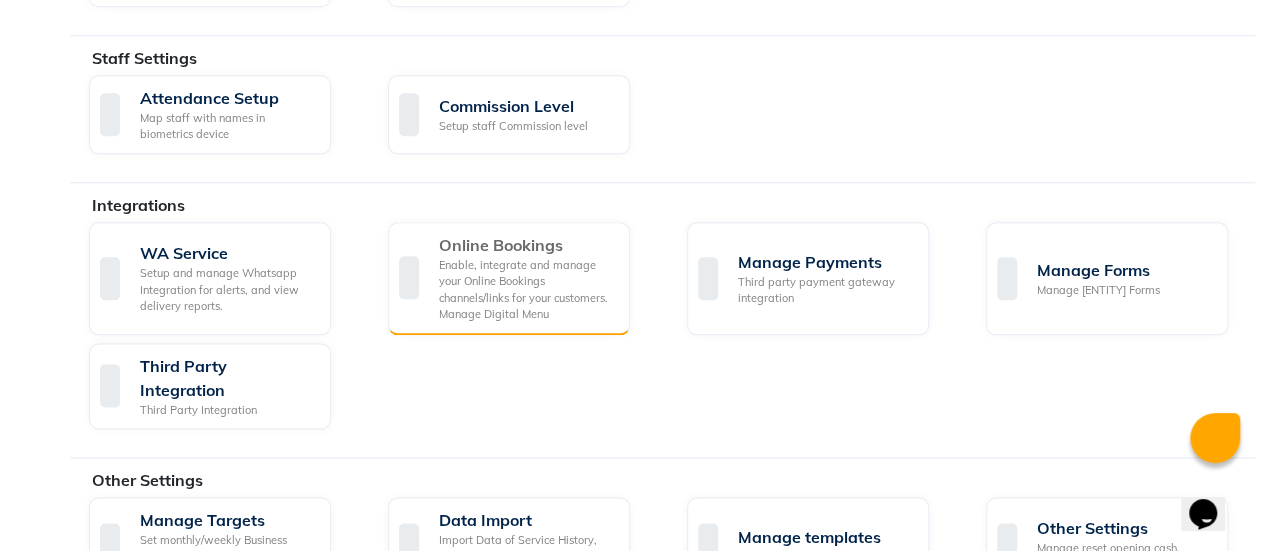 click on "Enable, integrate and manage your Online Bookings channels/links for your customers. Manage Digital Menu" at bounding box center (526, 290) 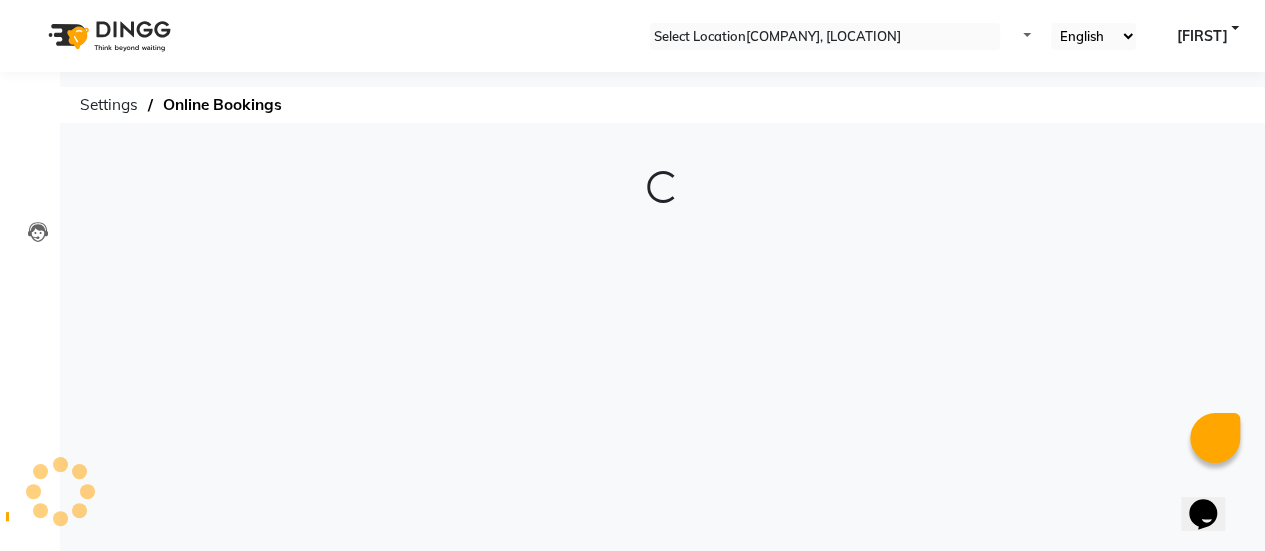 scroll, scrollTop: 0, scrollLeft: 0, axis: both 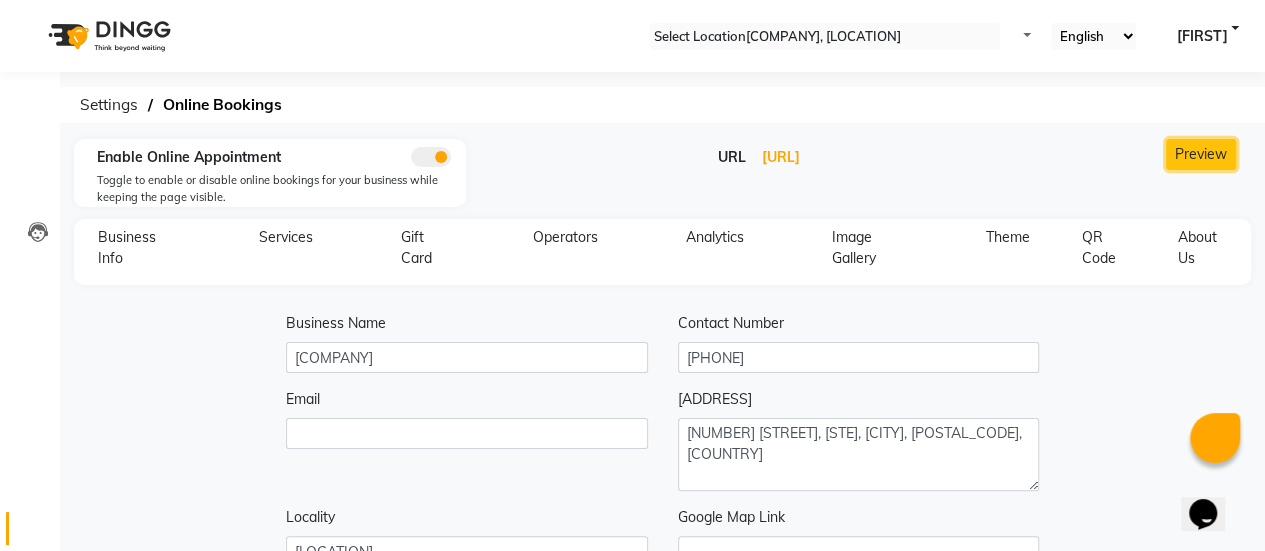 click on "Preview" at bounding box center (1201, 154) 